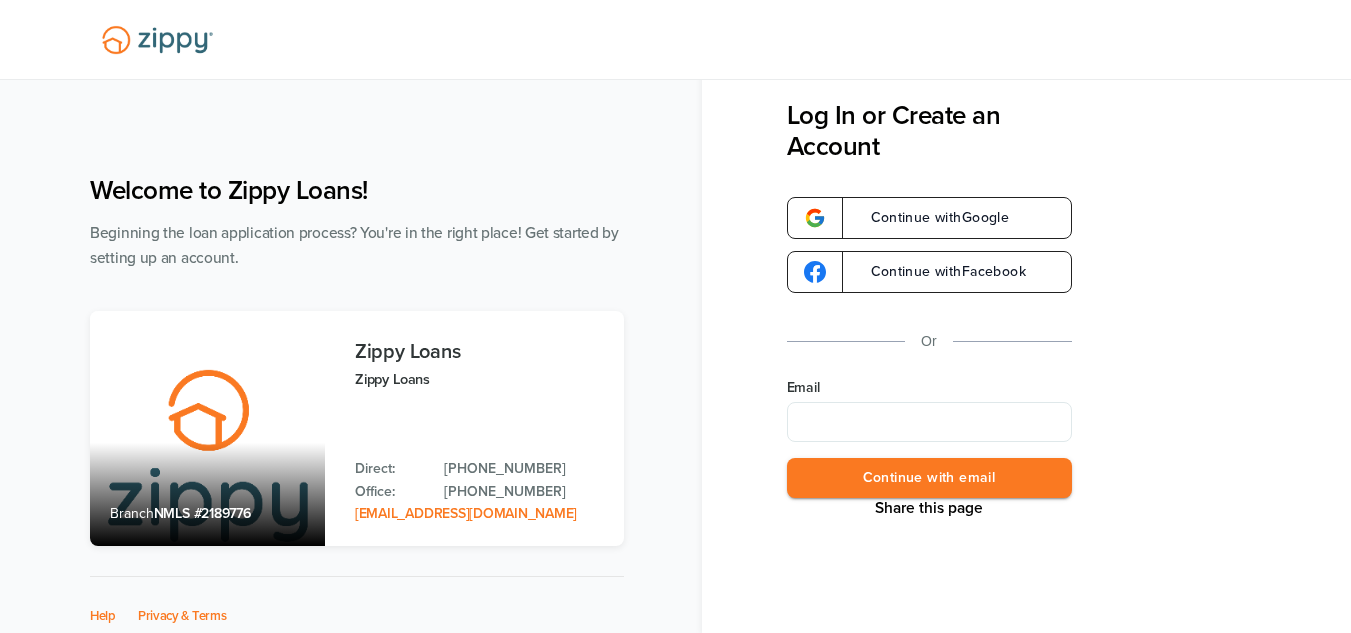 scroll, scrollTop: 0, scrollLeft: 0, axis: both 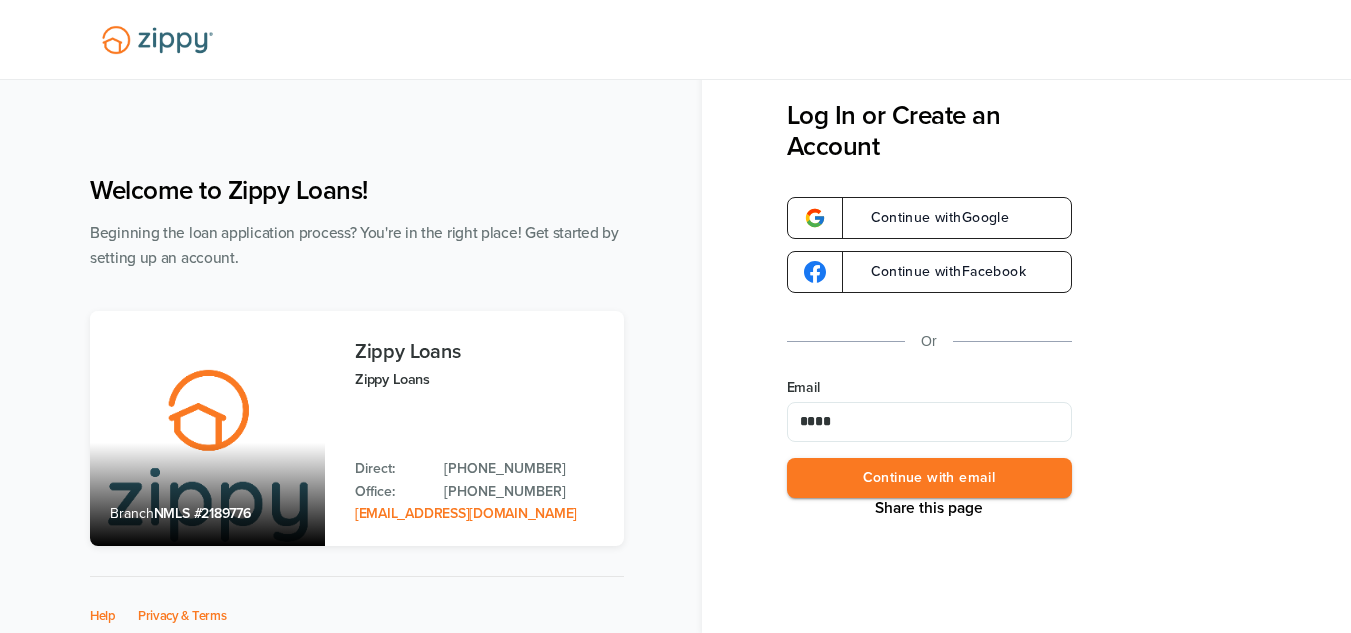 type on "**********" 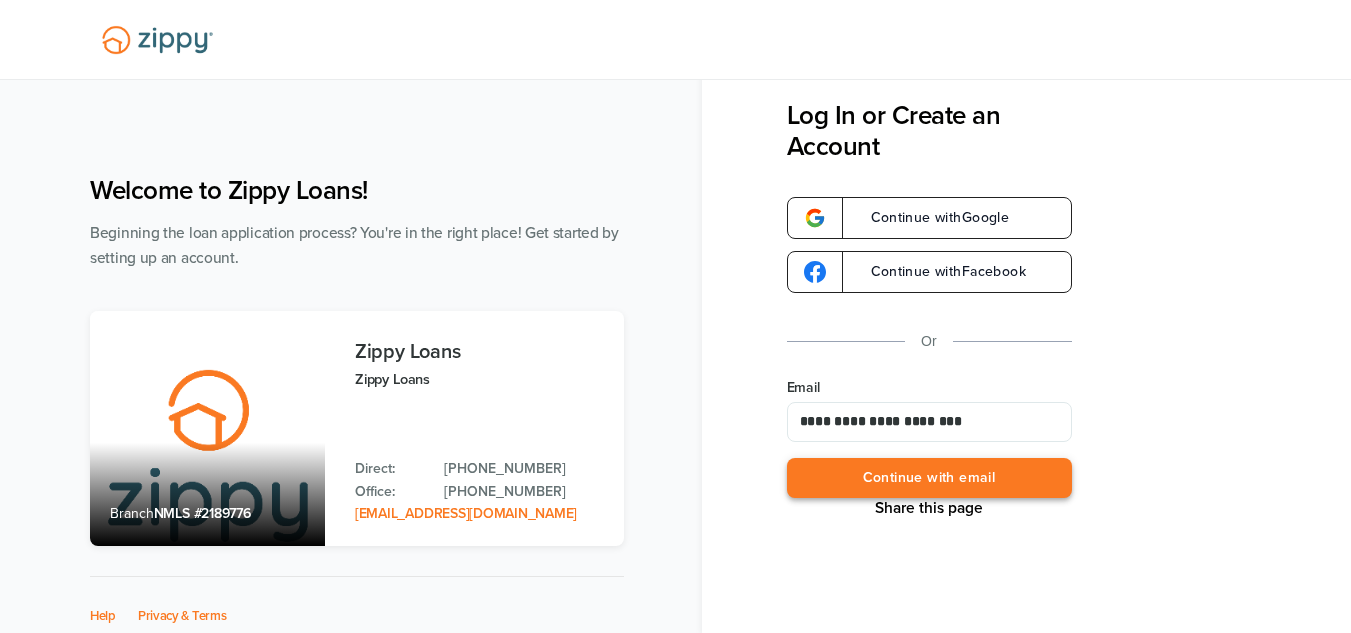click on "Continue with email" at bounding box center [929, 478] 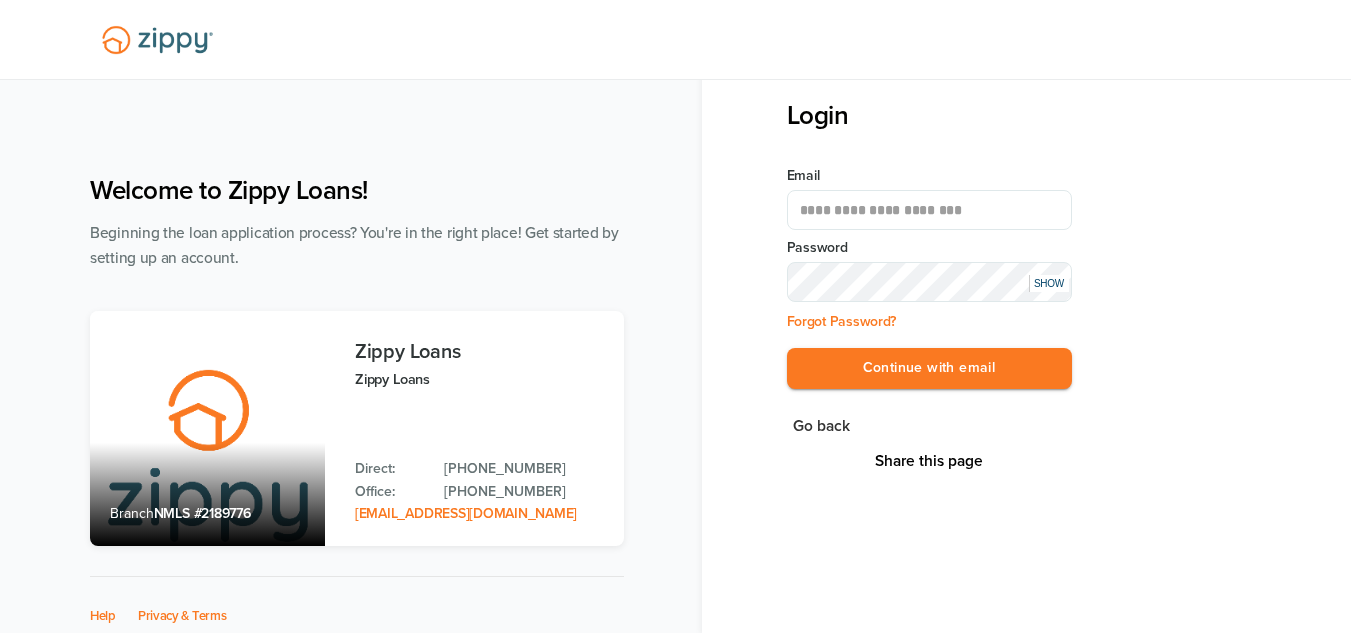 click on "SHOW" at bounding box center [1049, 283] 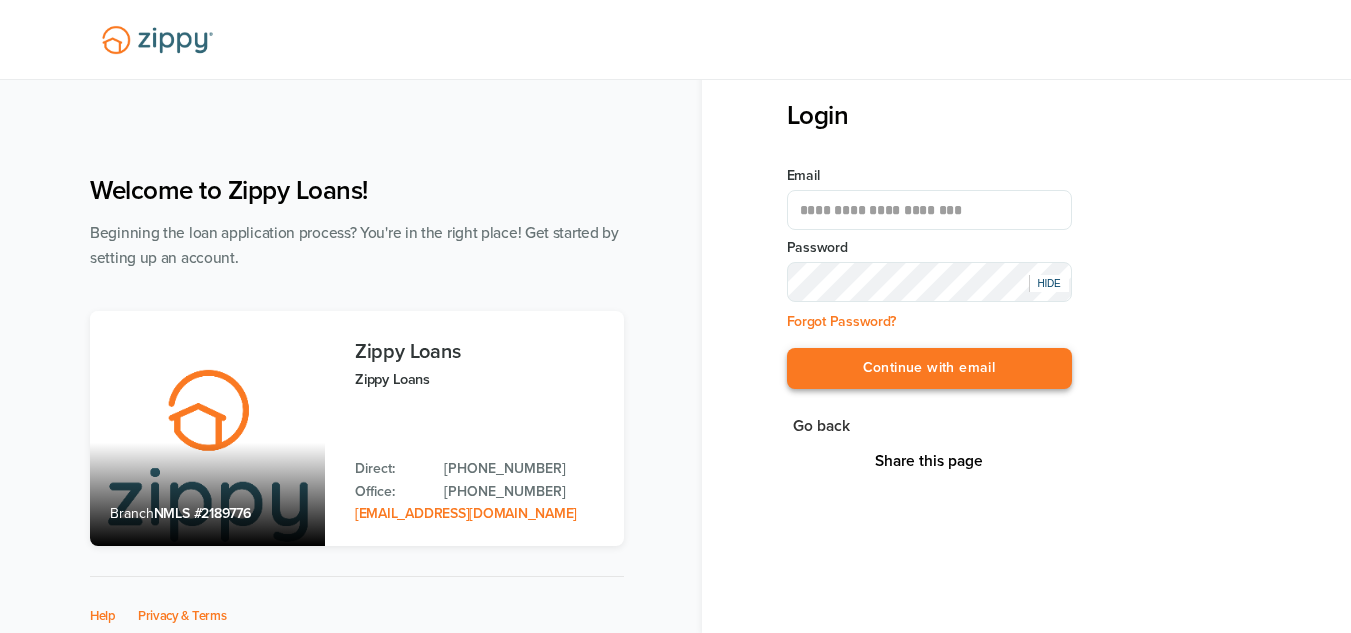 click on "Continue with email" at bounding box center (929, 368) 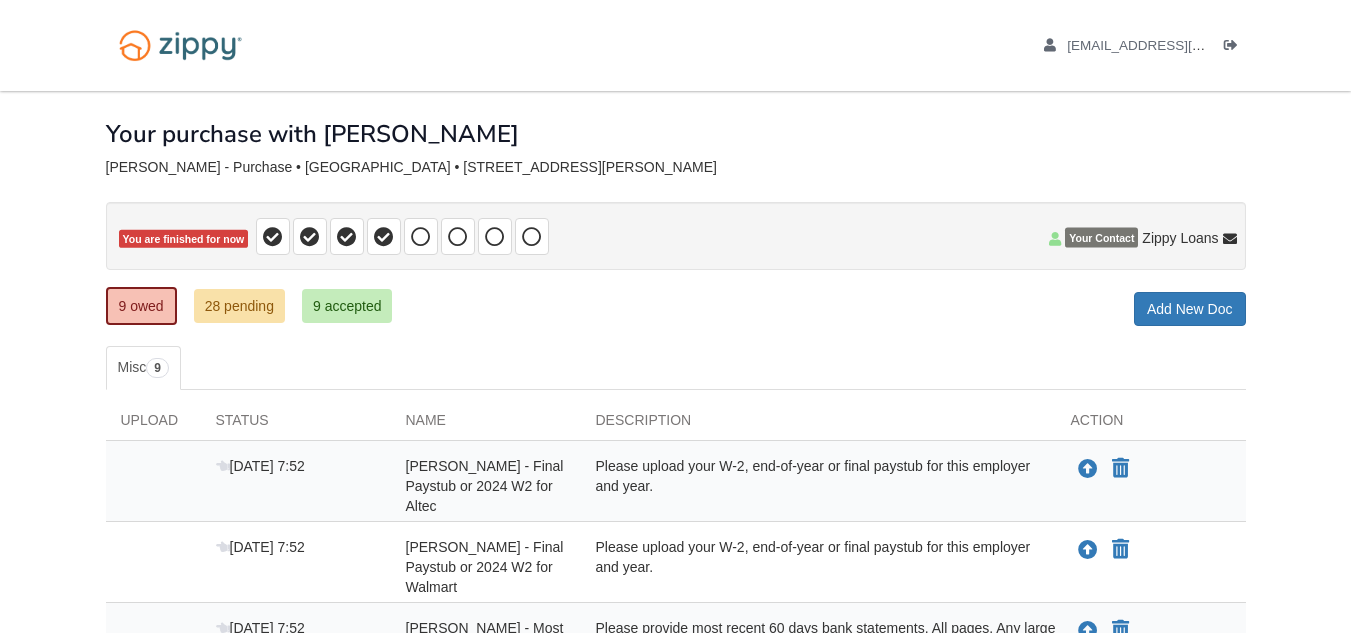 scroll, scrollTop: 0, scrollLeft: 0, axis: both 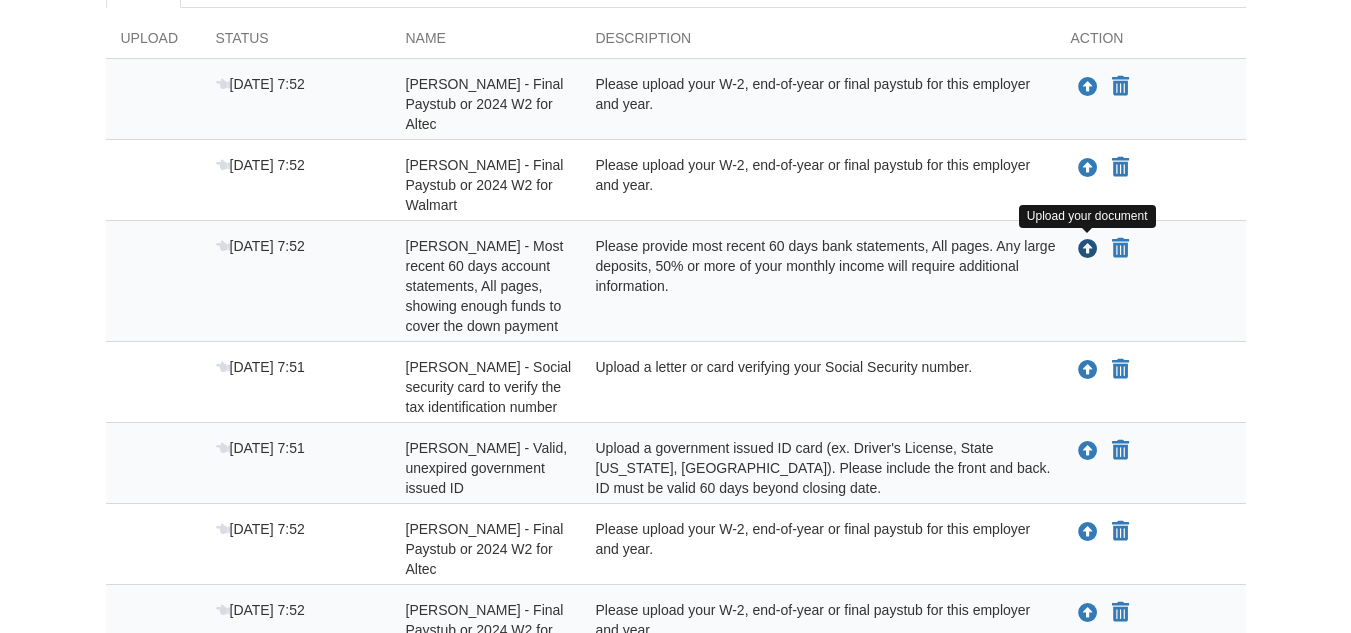 click at bounding box center [1088, 250] 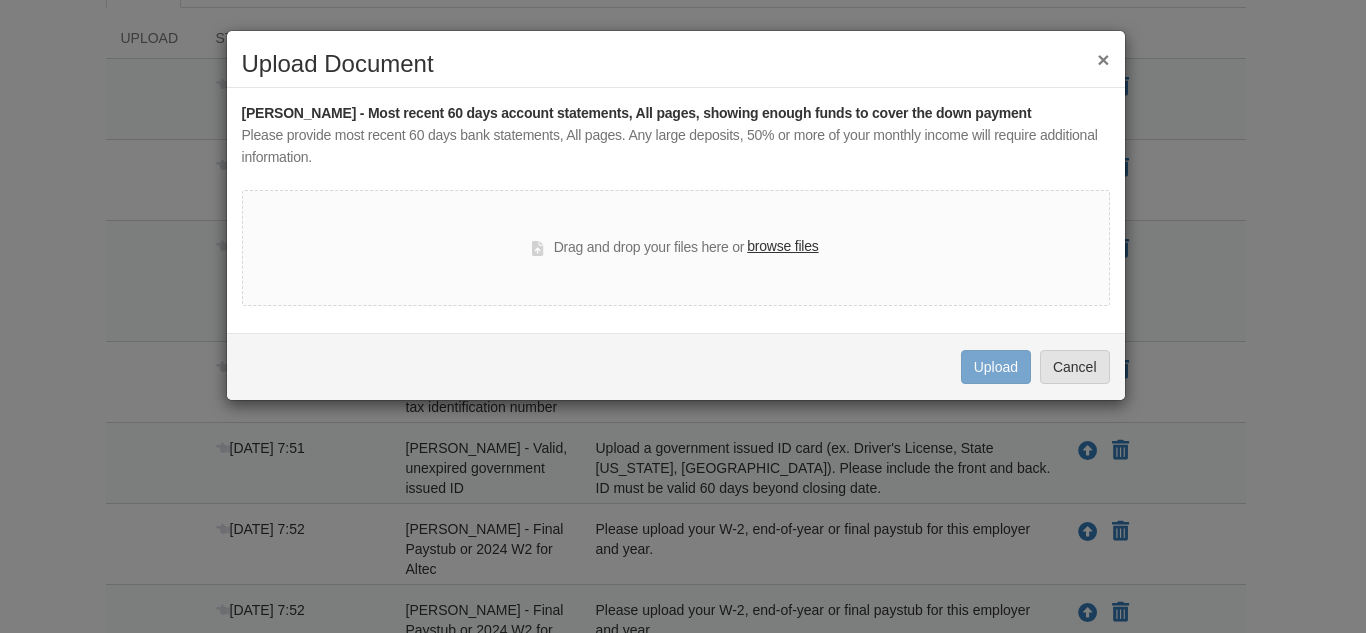 click on "browse files" at bounding box center (782, 247) 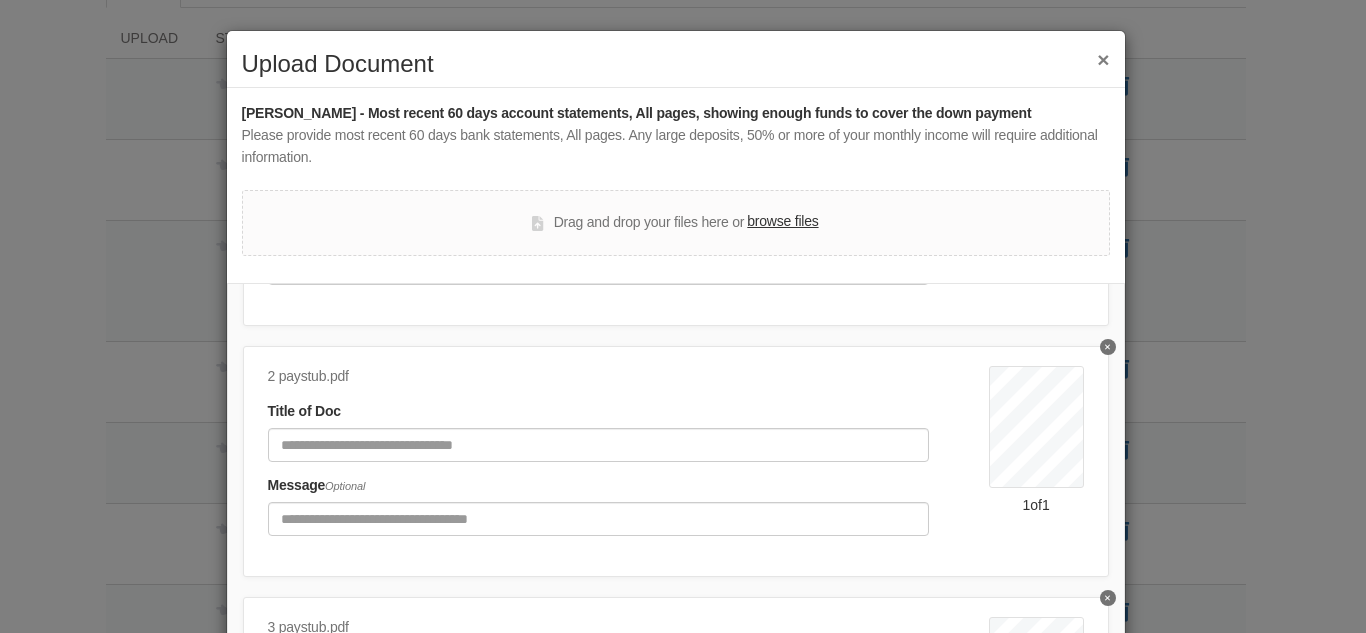 scroll, scrollTop: 0, scrollLeft: 0, axis: both 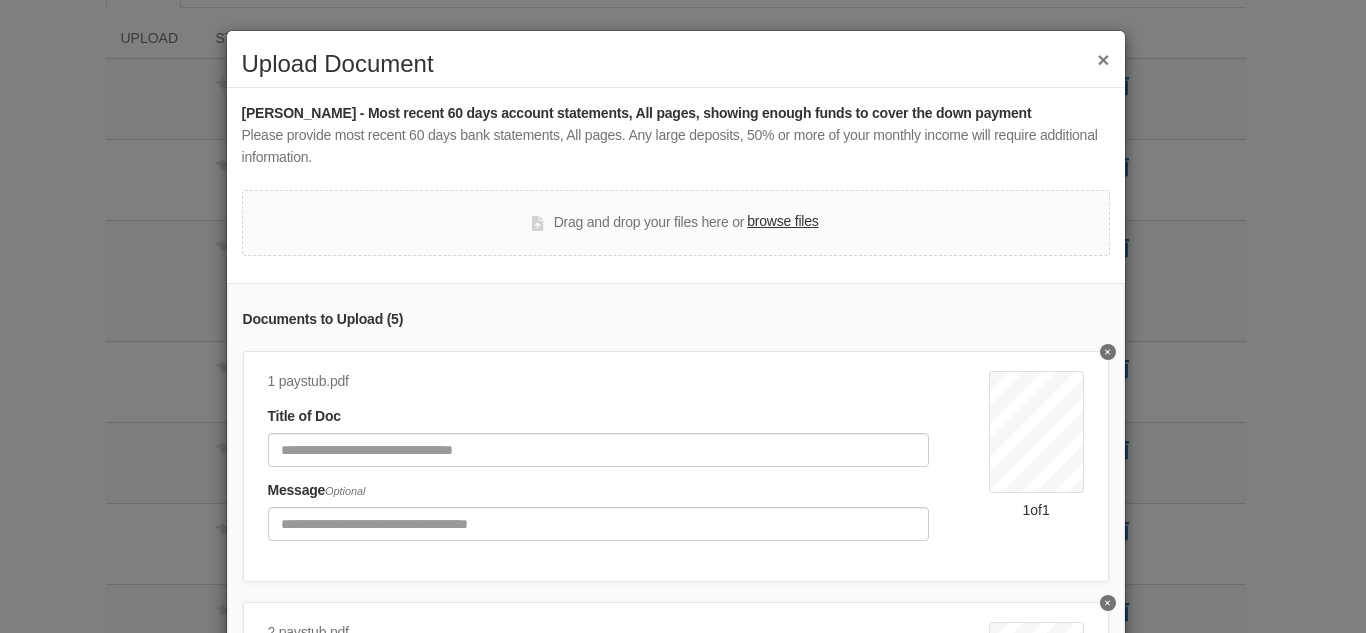 click on "browse files" at bounding box center (782, 222) 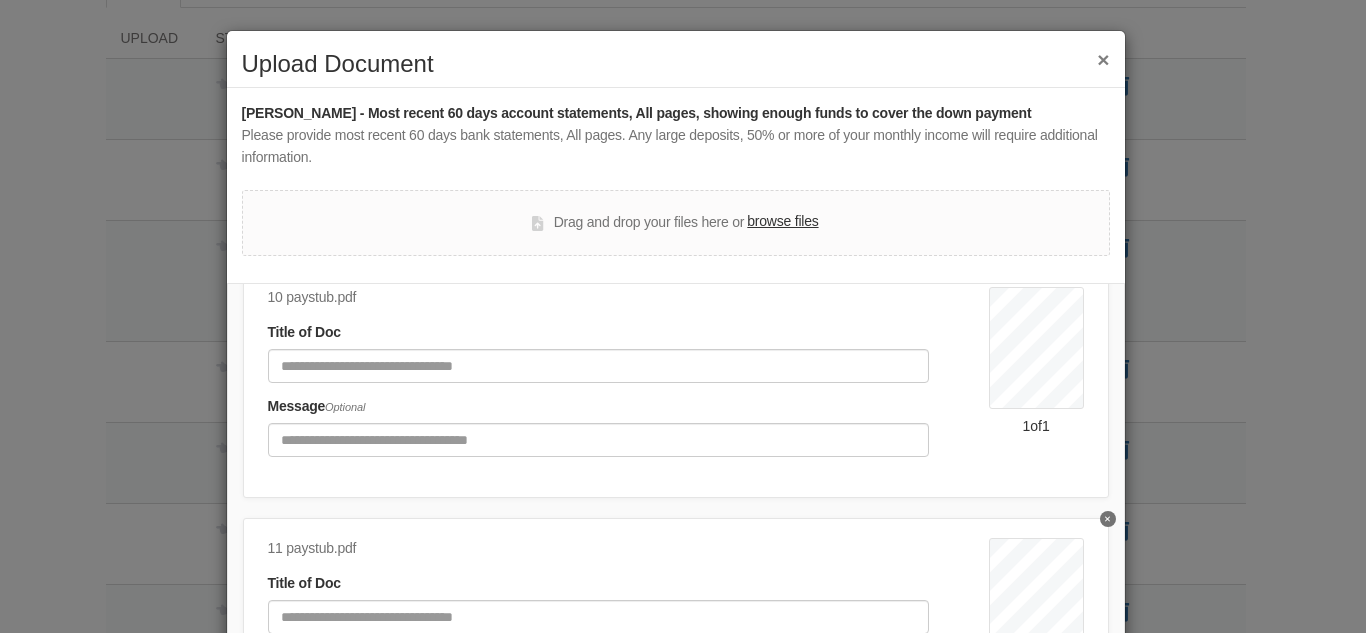 scroll, scrollTop: 0, scrollLeft: 0, axis: both 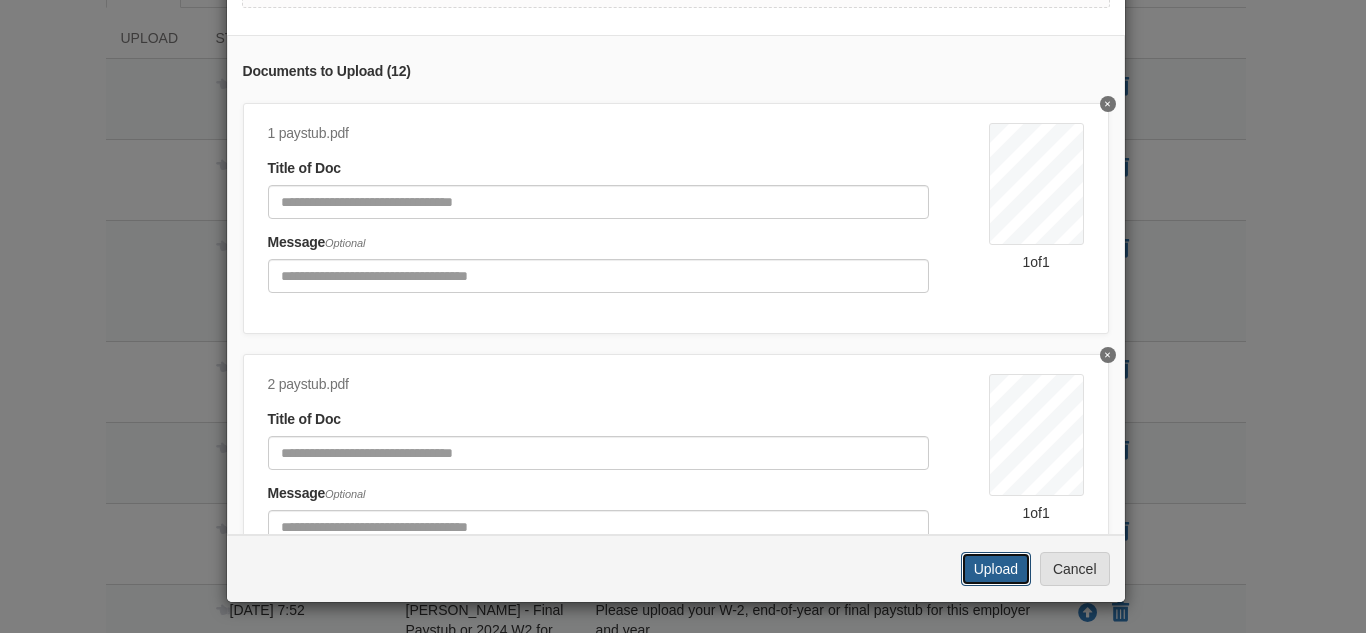 click on "Upload" at bounding box center [996, 569] 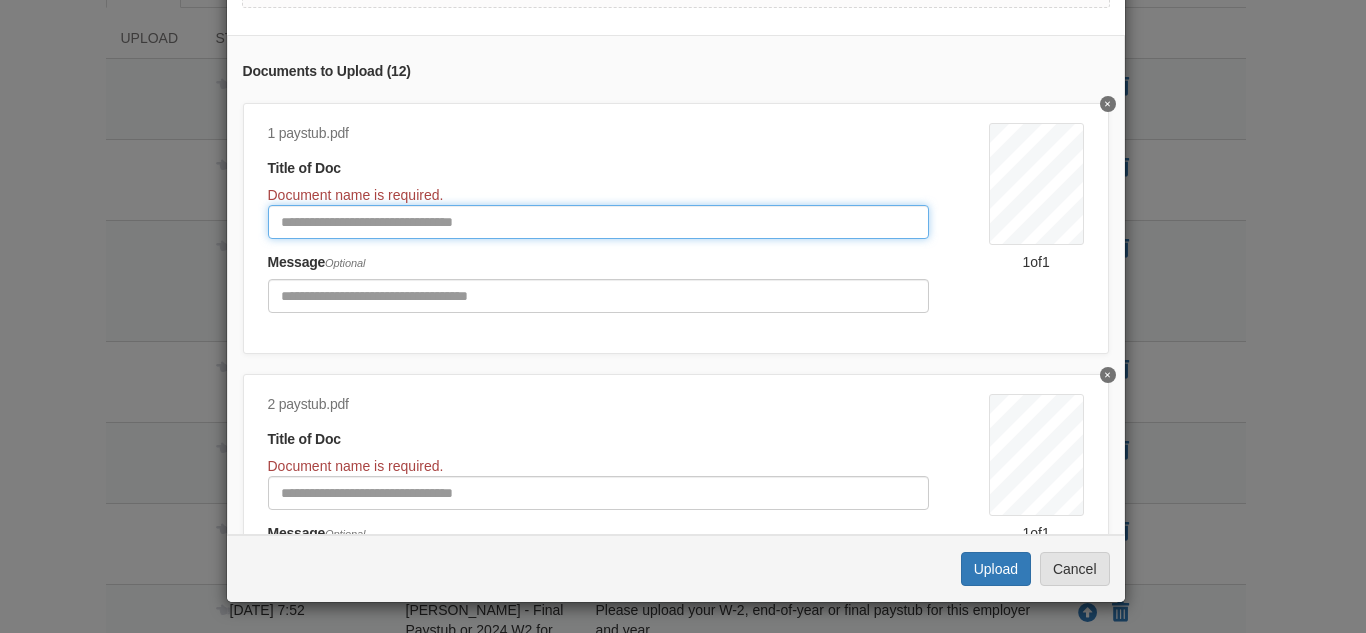 click at bounding box center (598, 222) 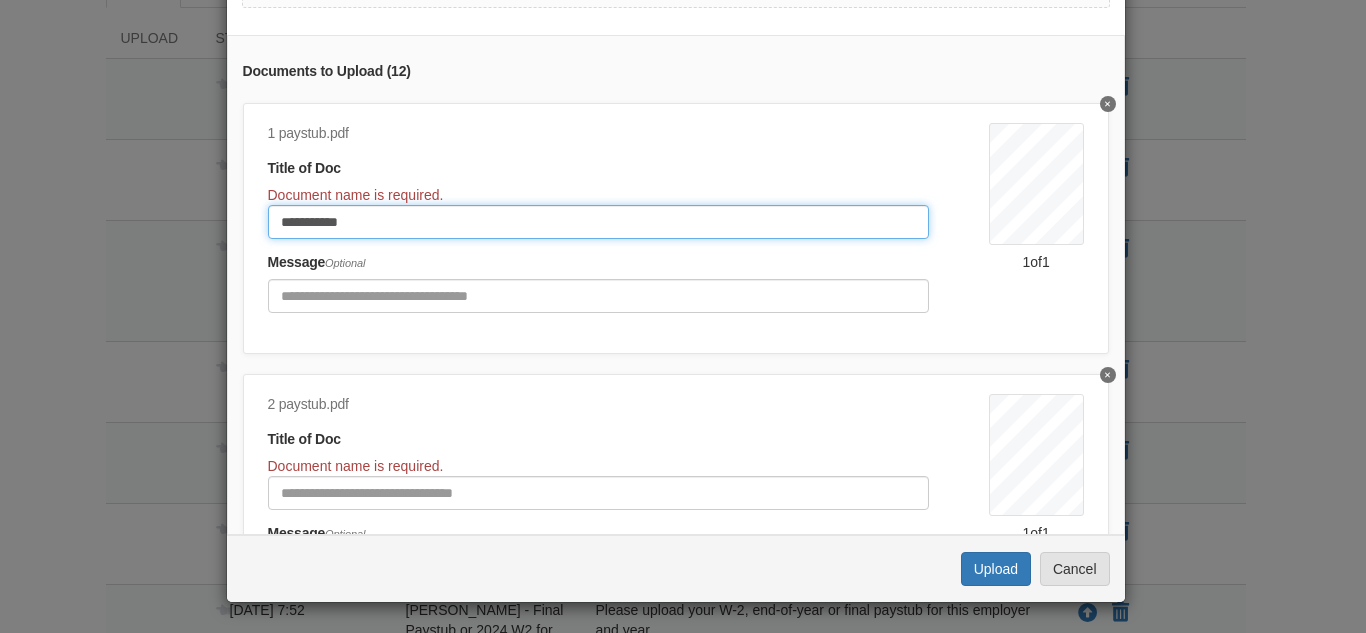 type on "**********" 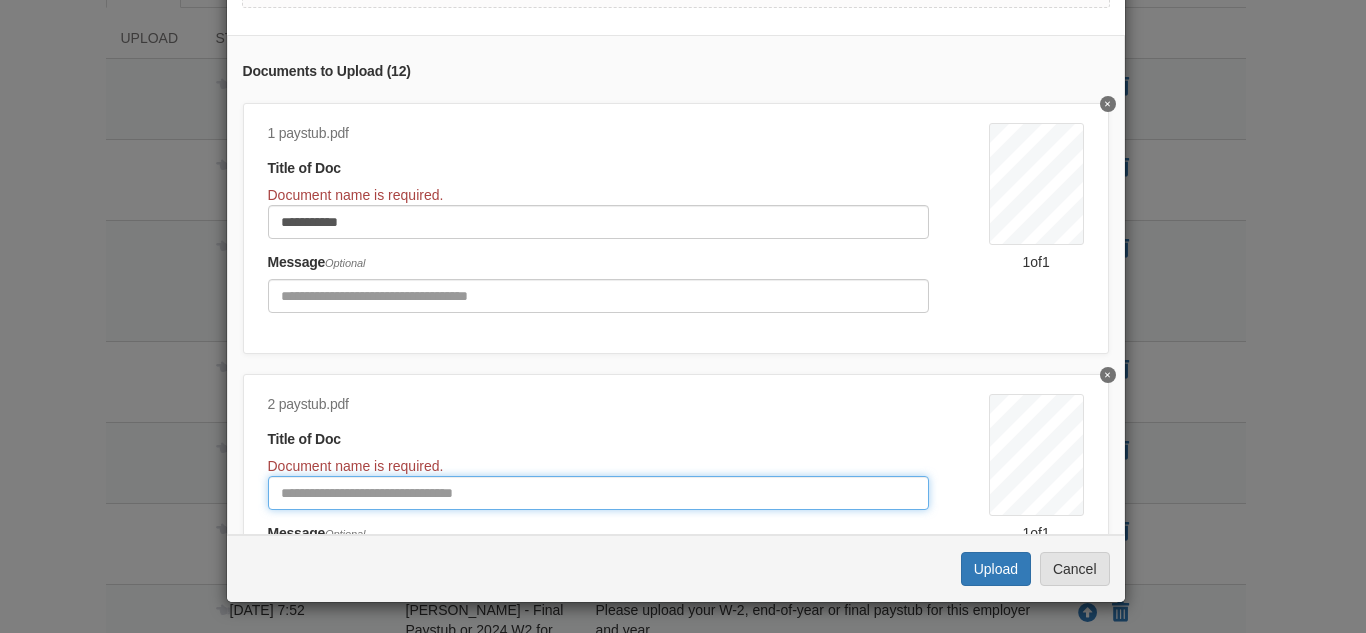 click at bounding box center (598, 493) 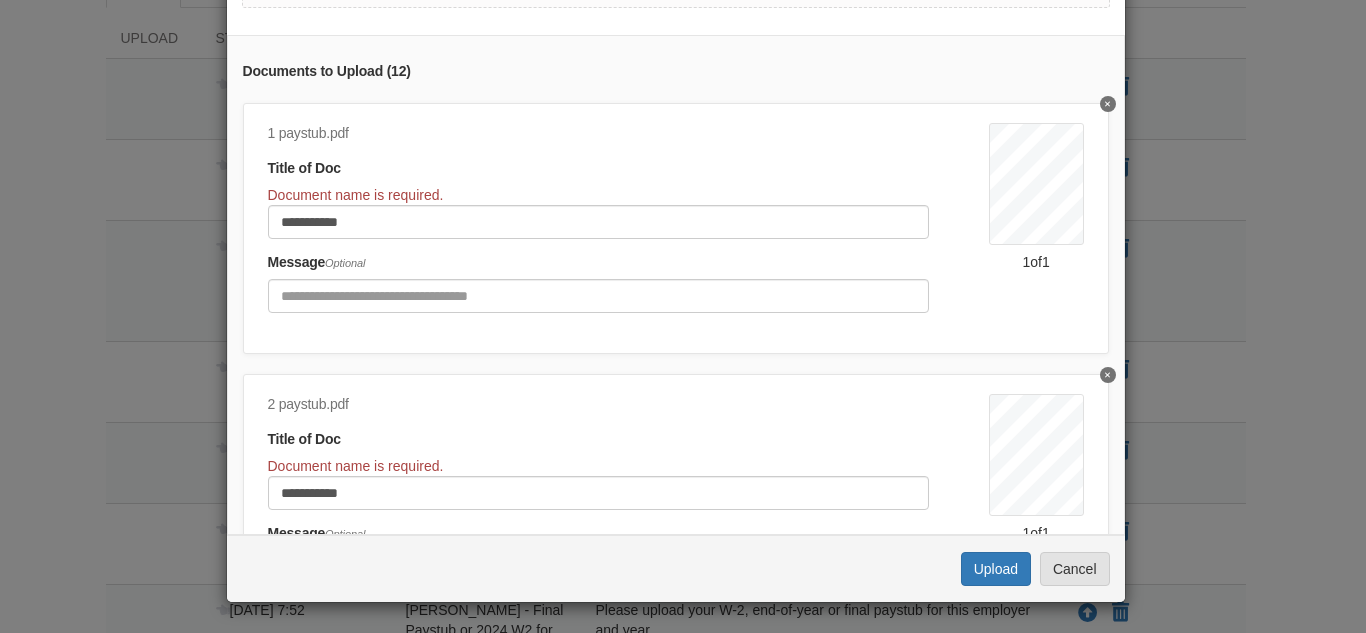 click on "Uploading...
Upload
Cancel" at bounding box center [676, 568] 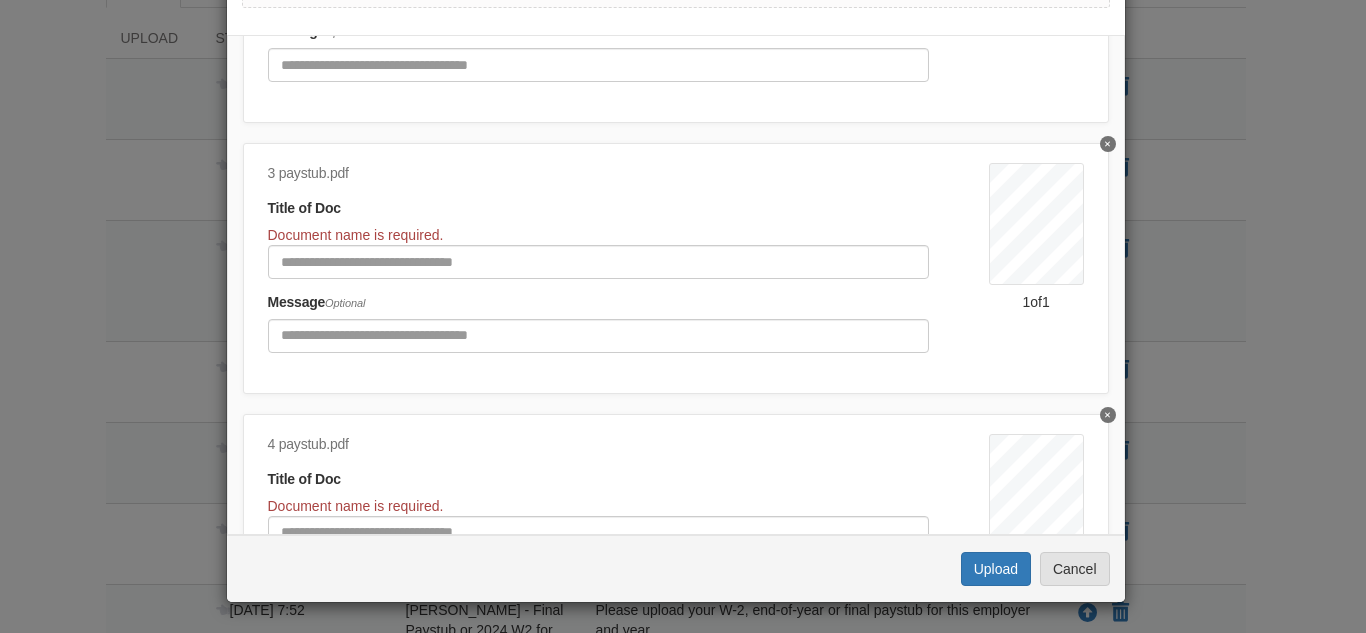 scroll, scrollTop: 517, scrollLeft: 0, axis: vertical 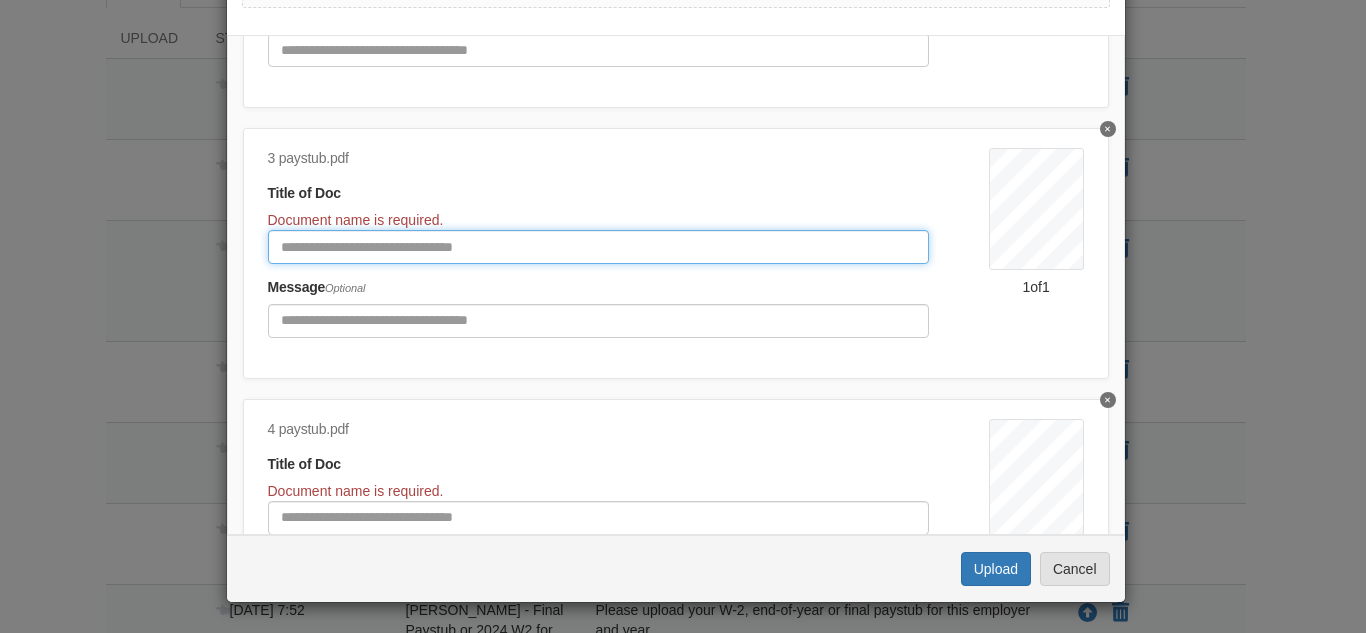 click at bounding box center (598, 247) 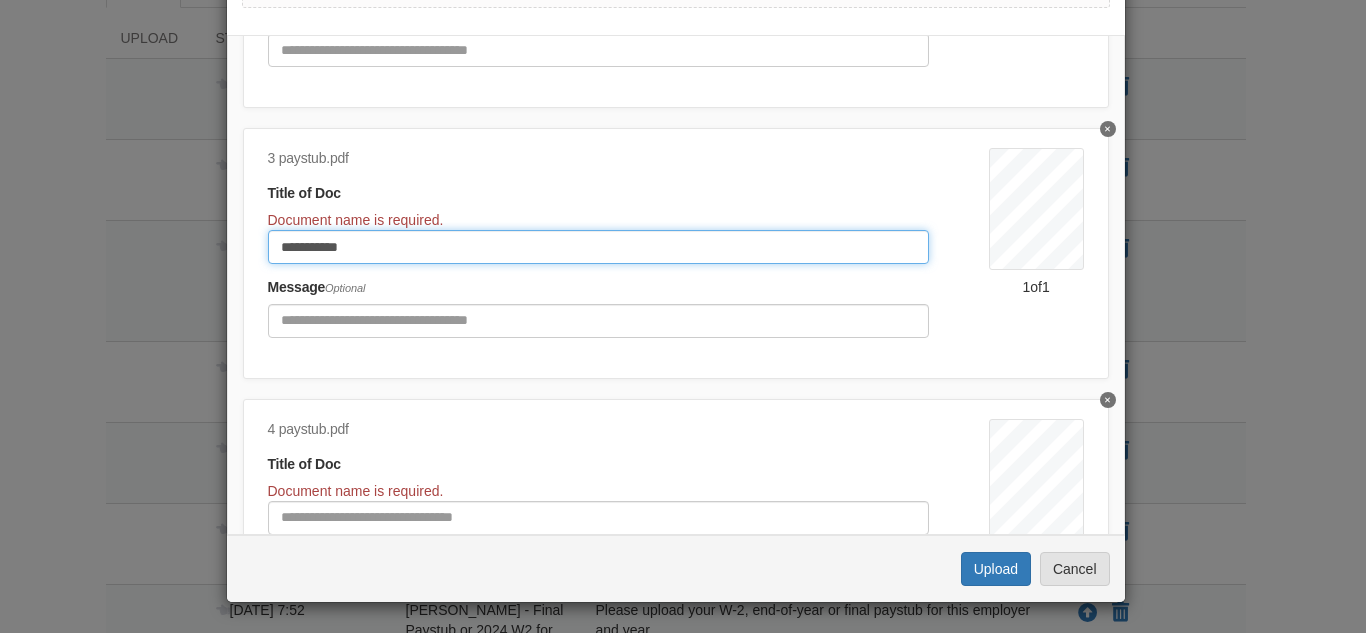 type on "**********" 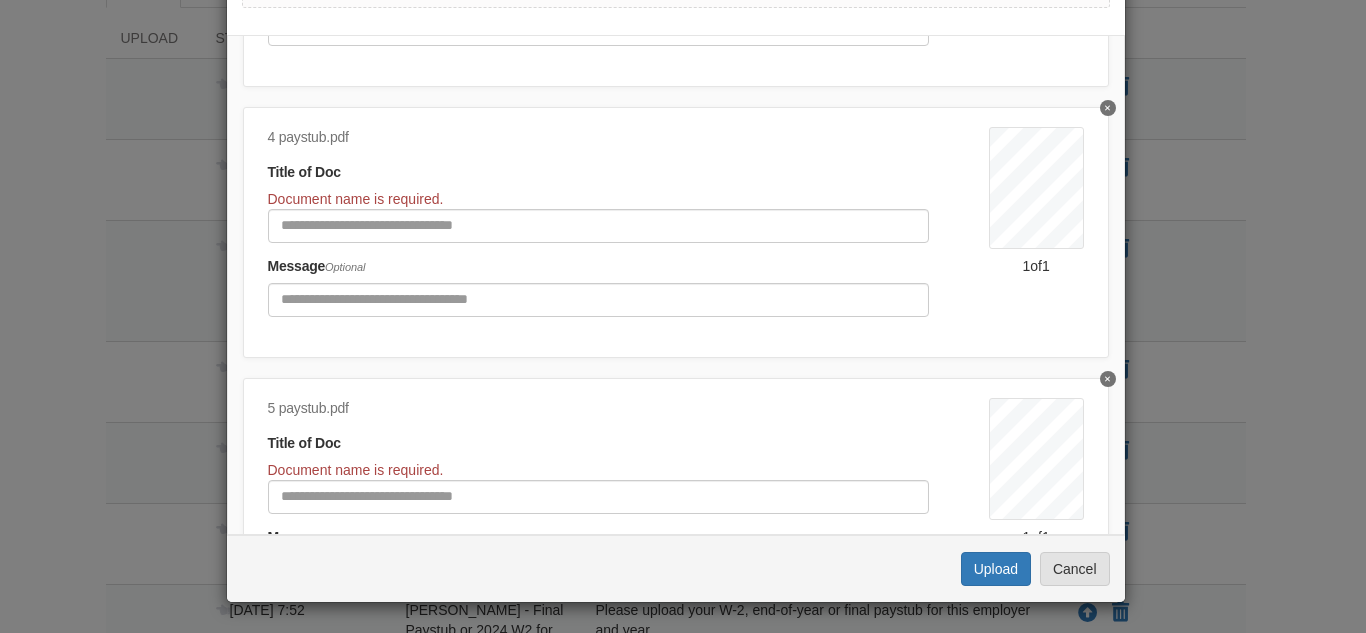 scroll, scrollTop: 868, scrollLeft: 0, axis: vertical 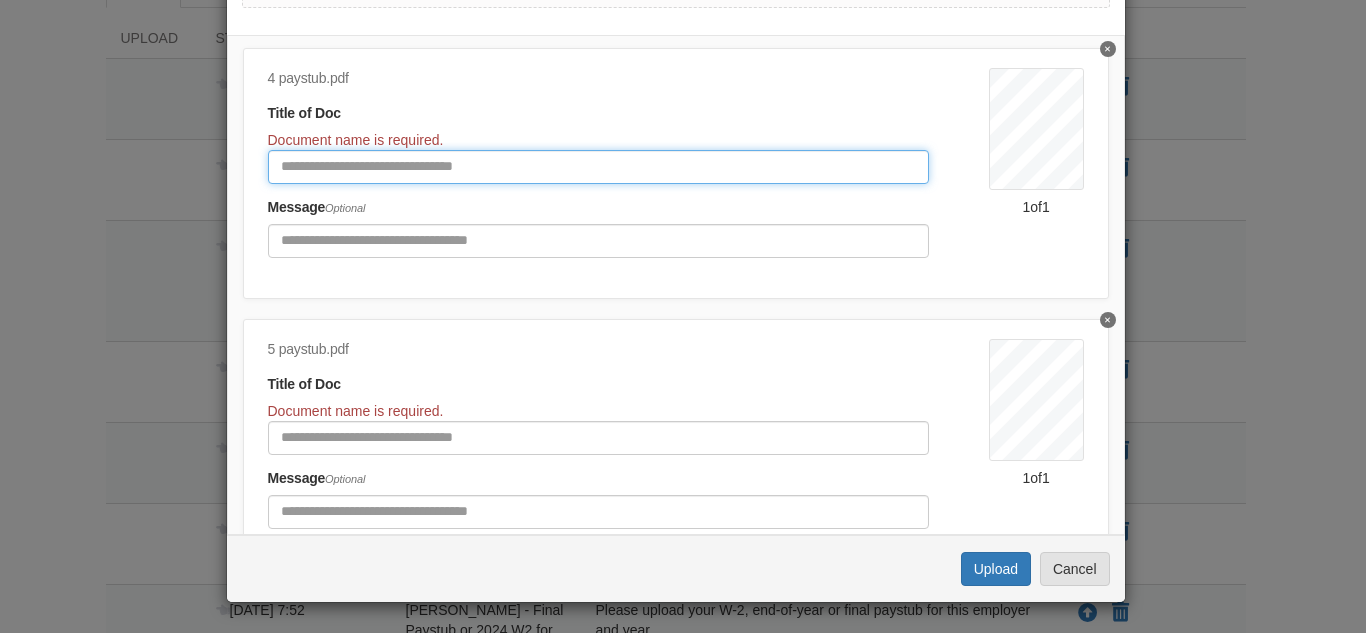 click at bounding box center (598, 167) 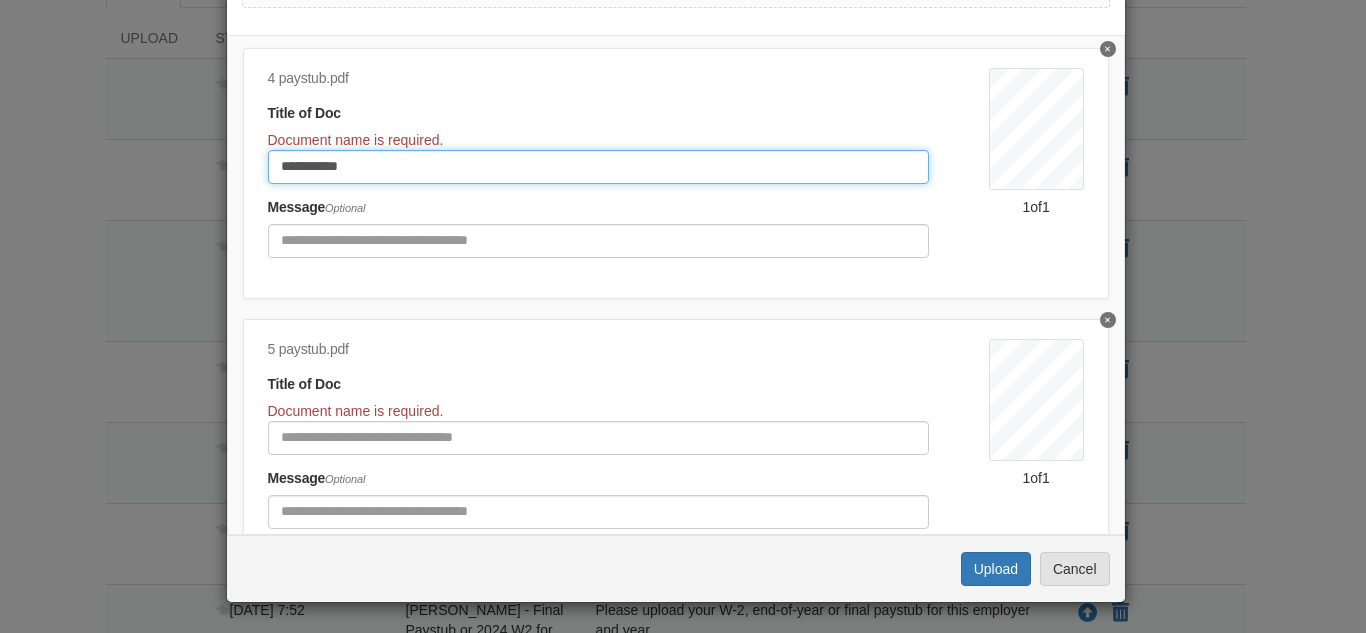 type on "**********" 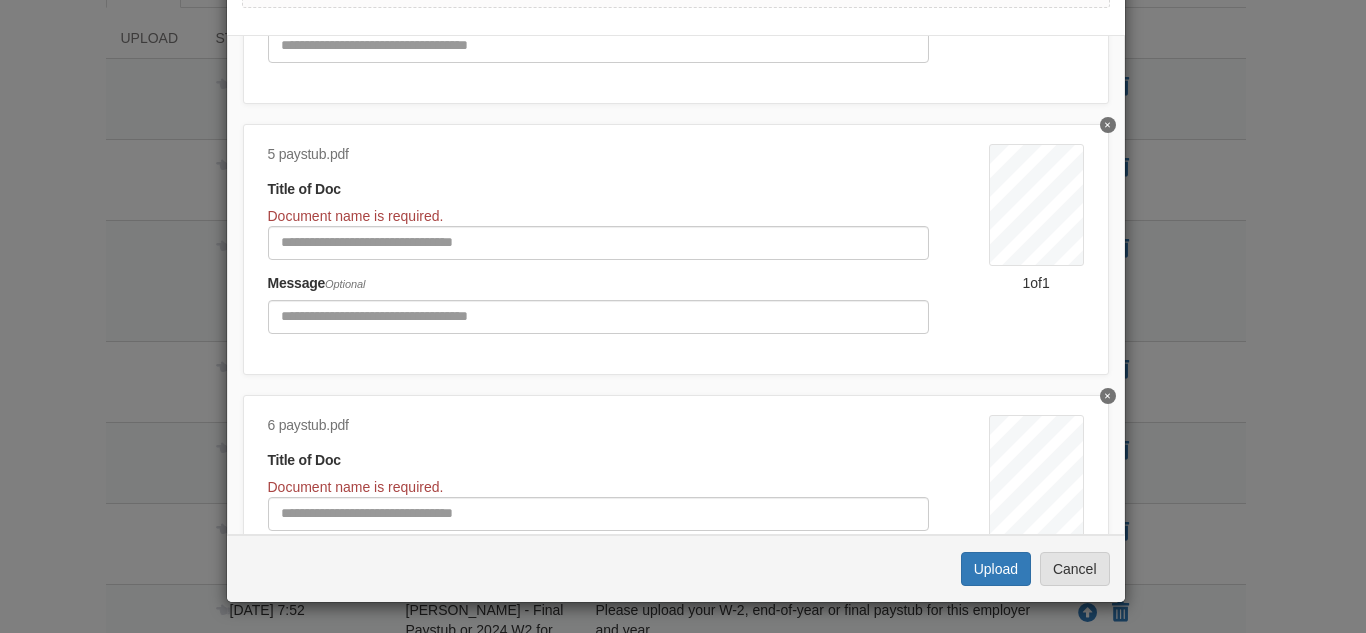 scroll, scrollTop: 1086, scrollLeft: 0, axis: vertical 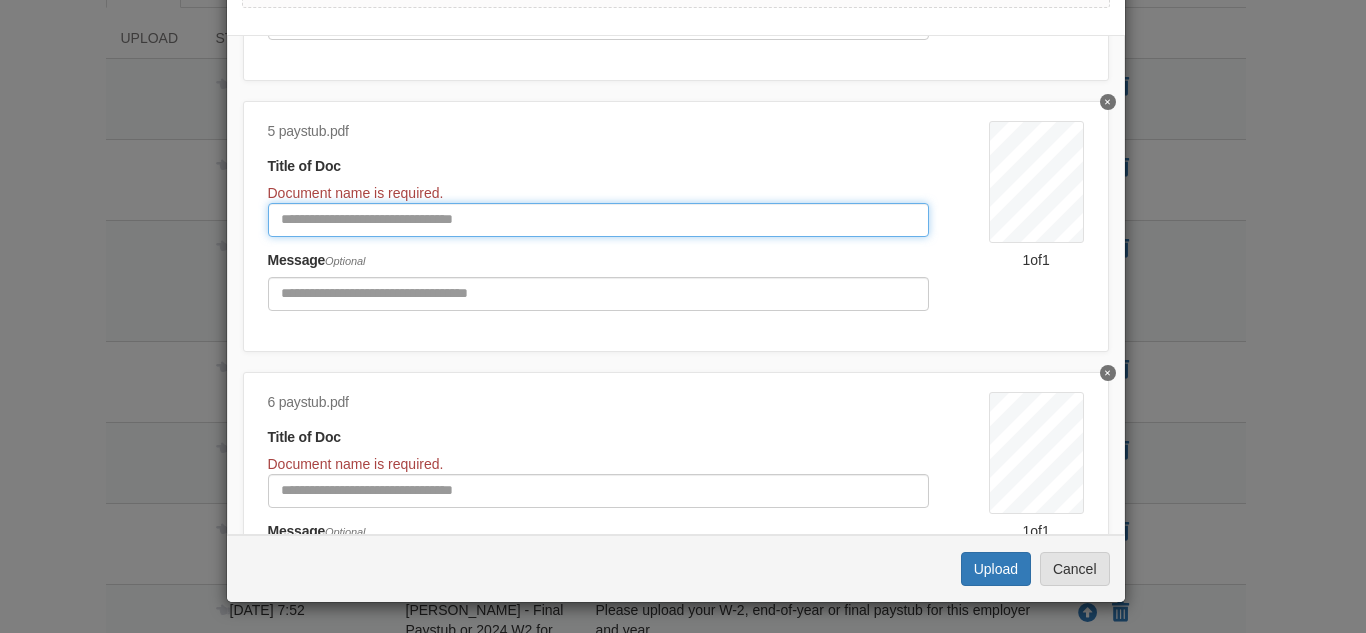 click at bounding box center [598, 220] 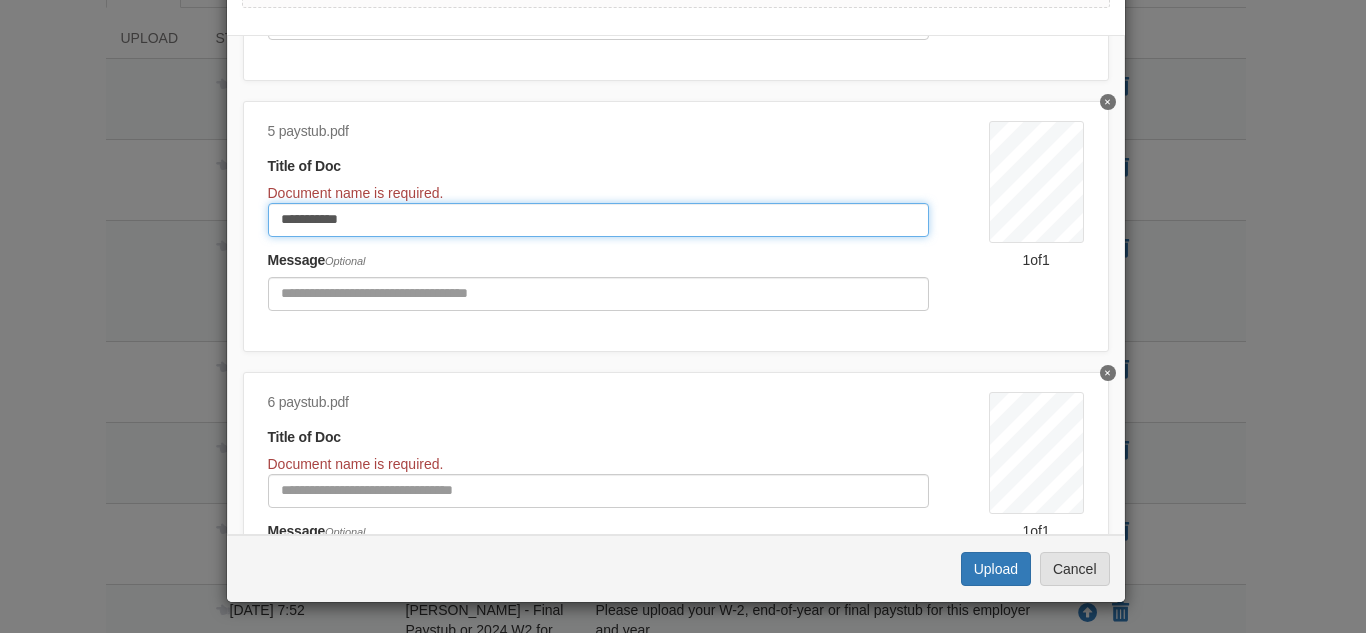 type on "**********" 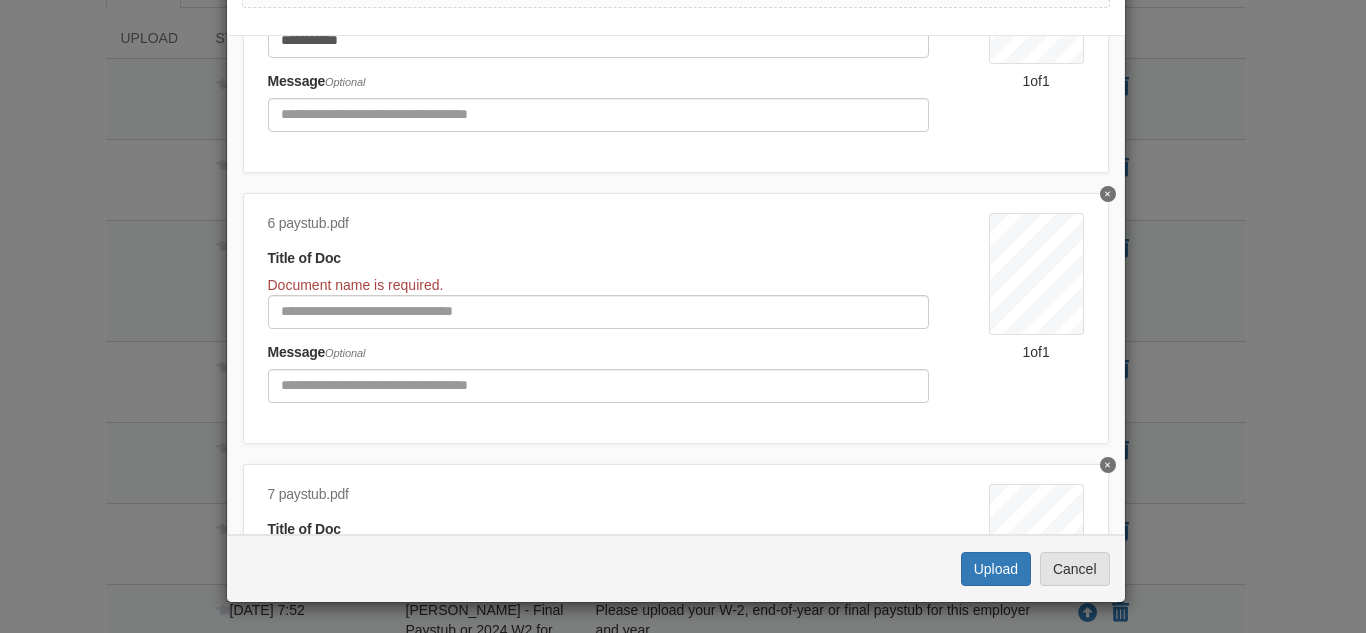 scroll, scrollTop: 1385, scrollLeft: 0, axis: vertical 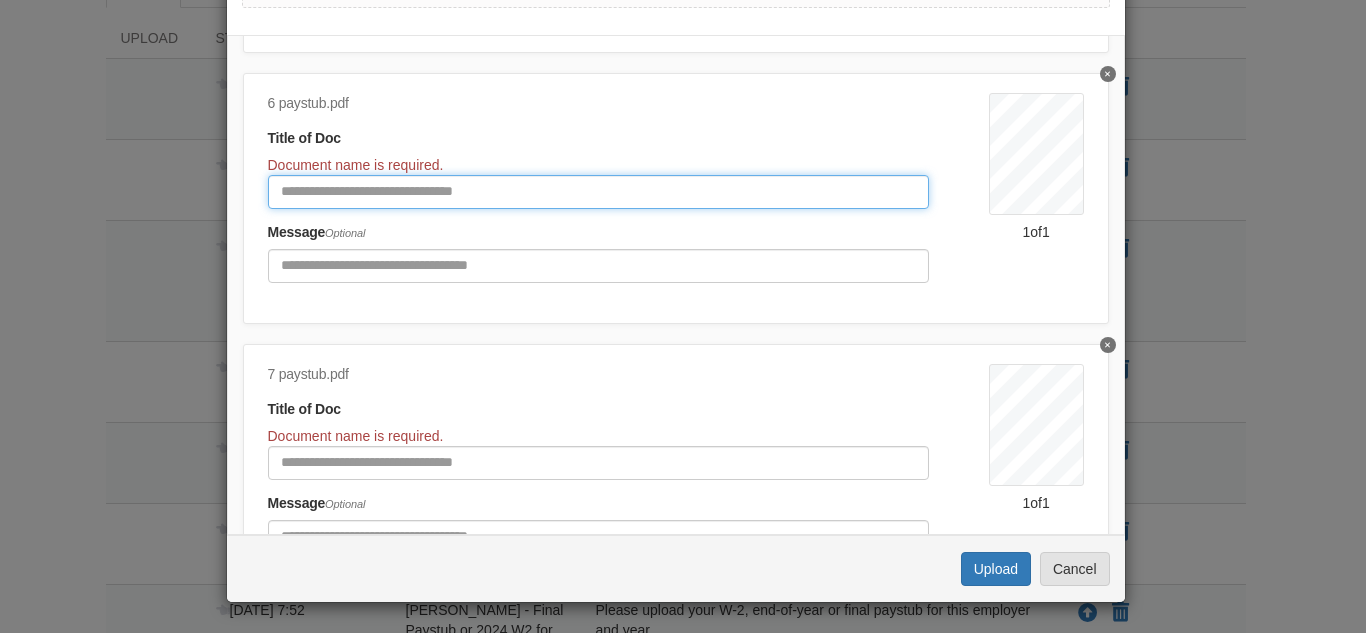 click at bounding box center (598, 192) 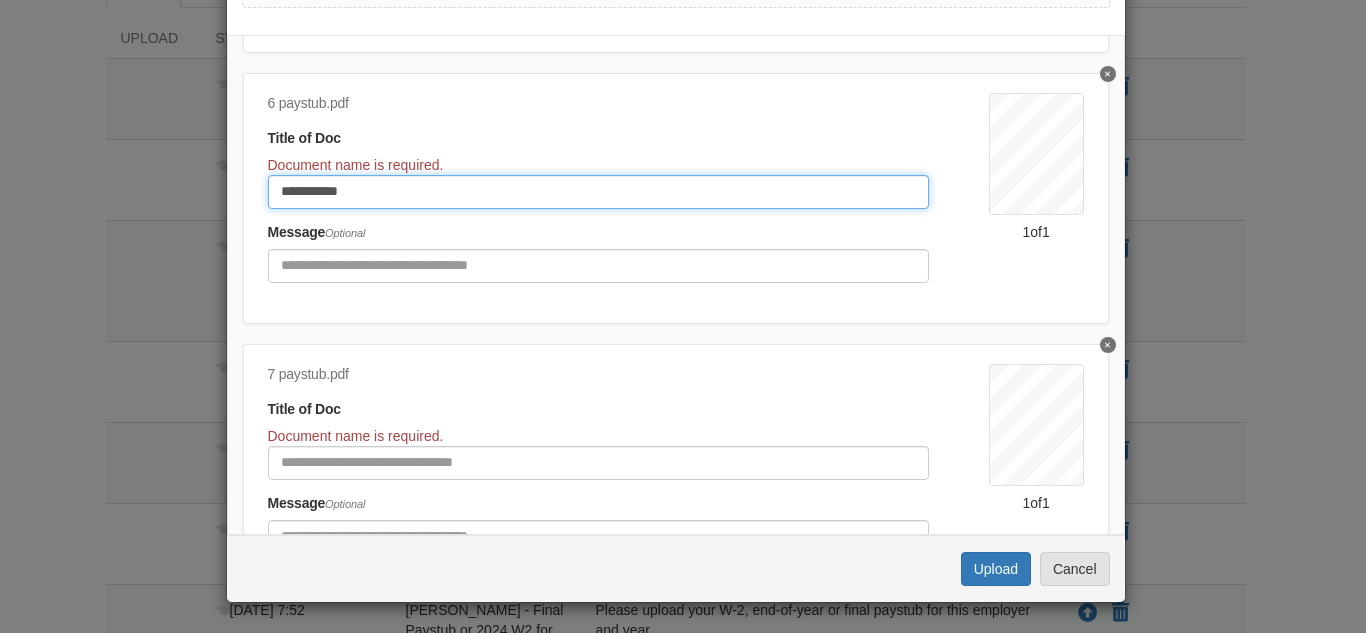type on "**********" 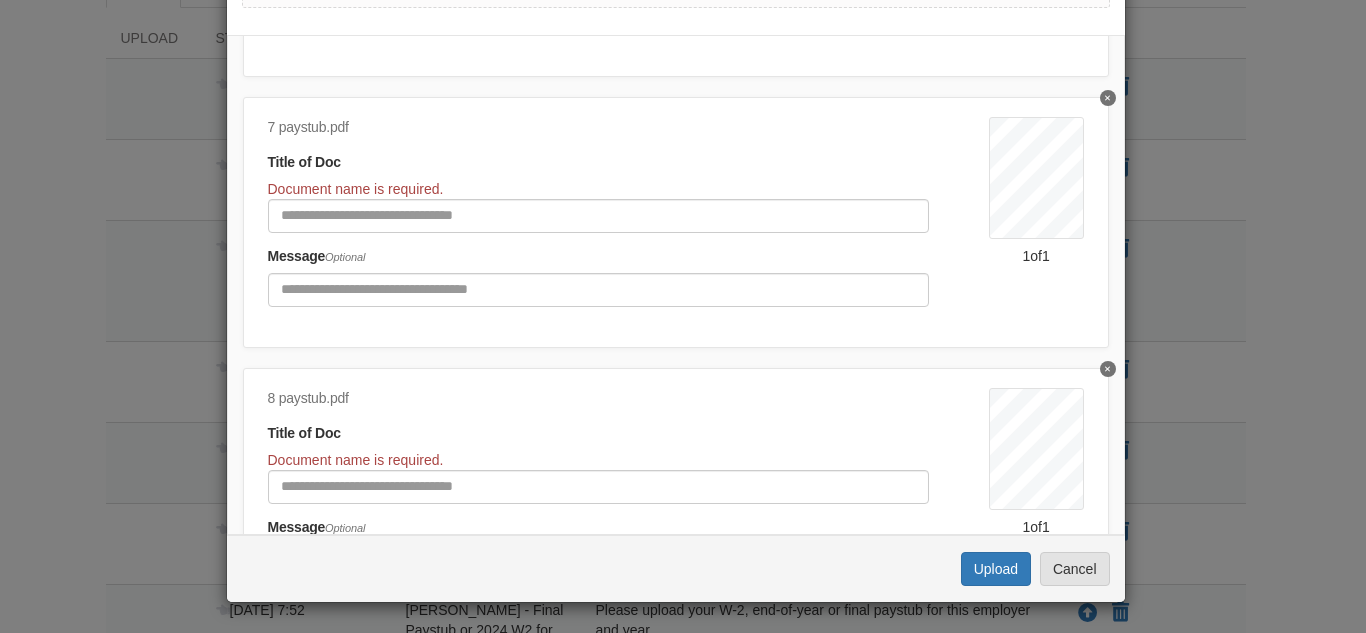 scroll, scrollTop: 1640, scrollLeft: 0, axis: vertical 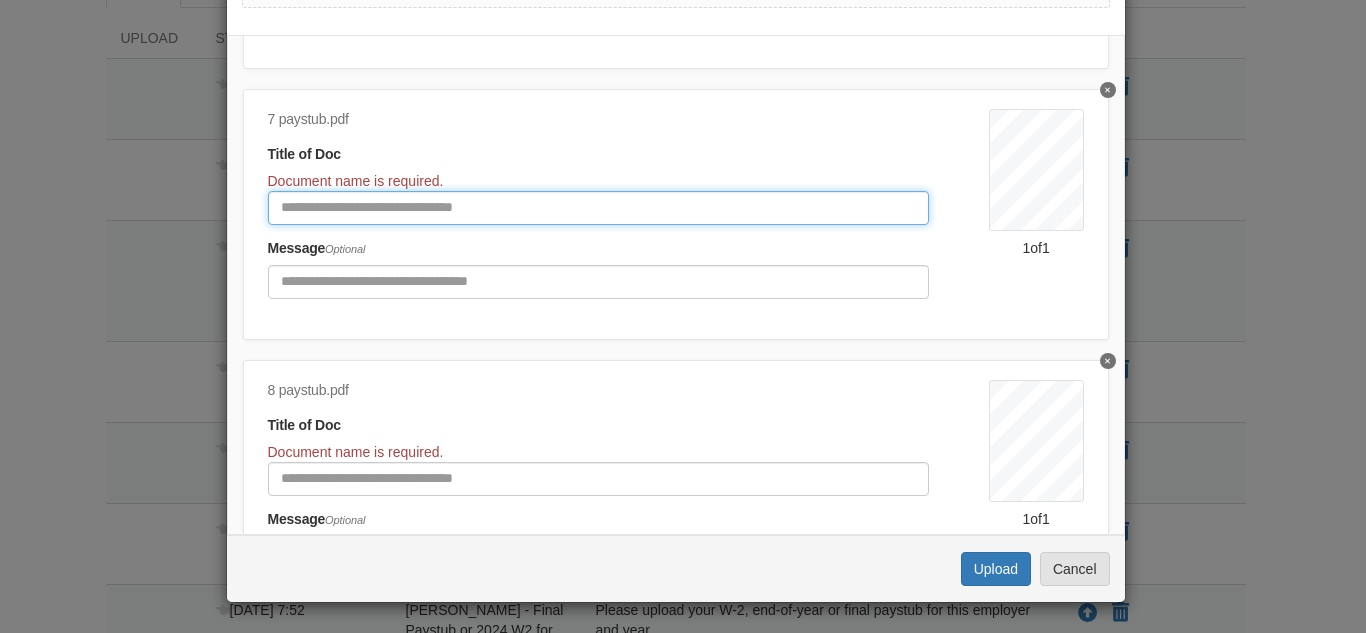 click at bounding box center [598, 208] 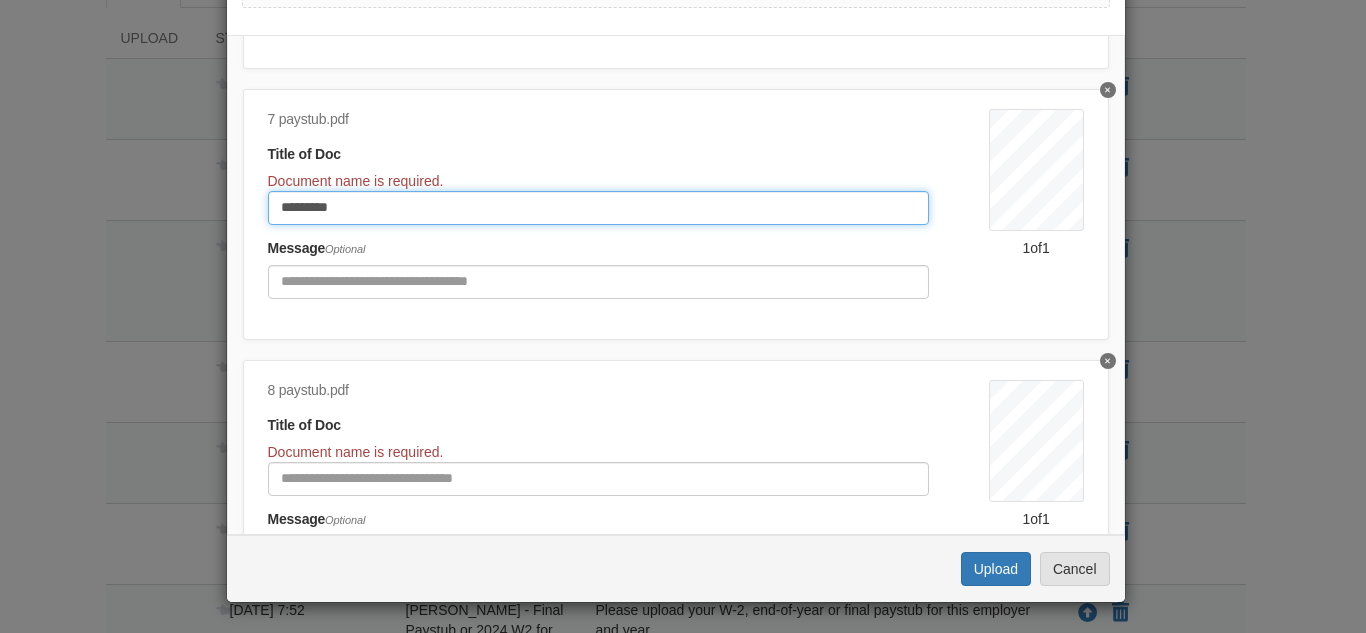 click on "*********" at bounding box center [598, 208] 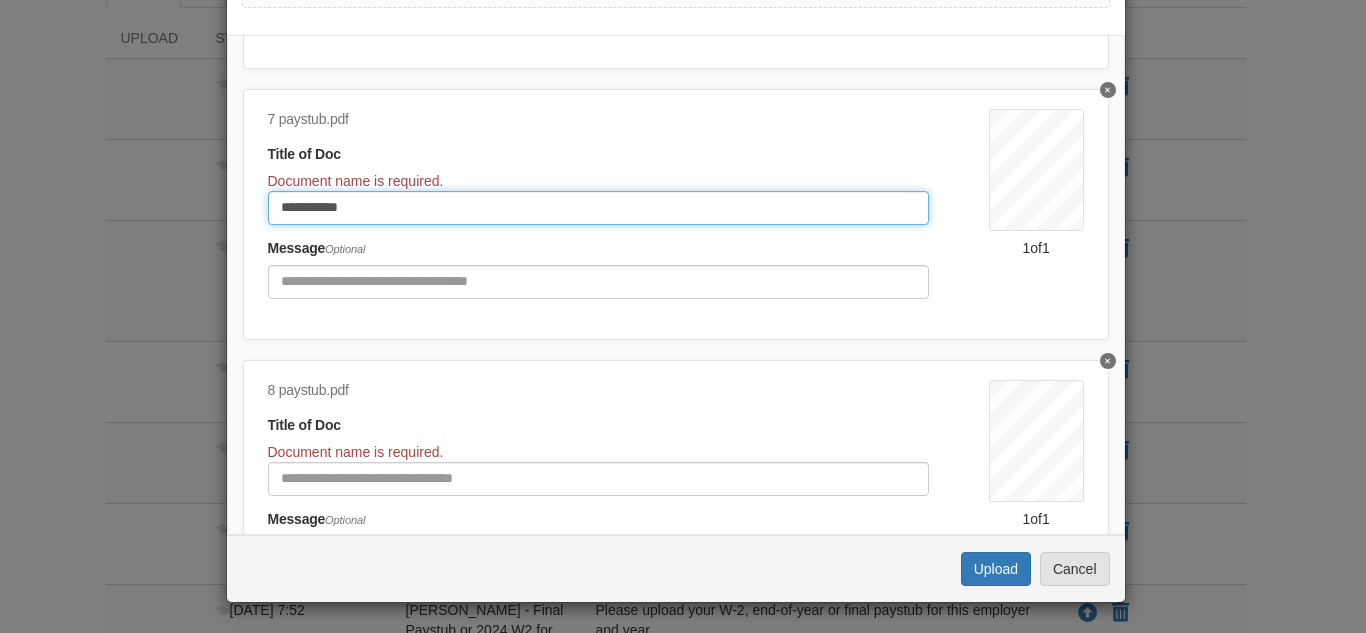 type on "**********" 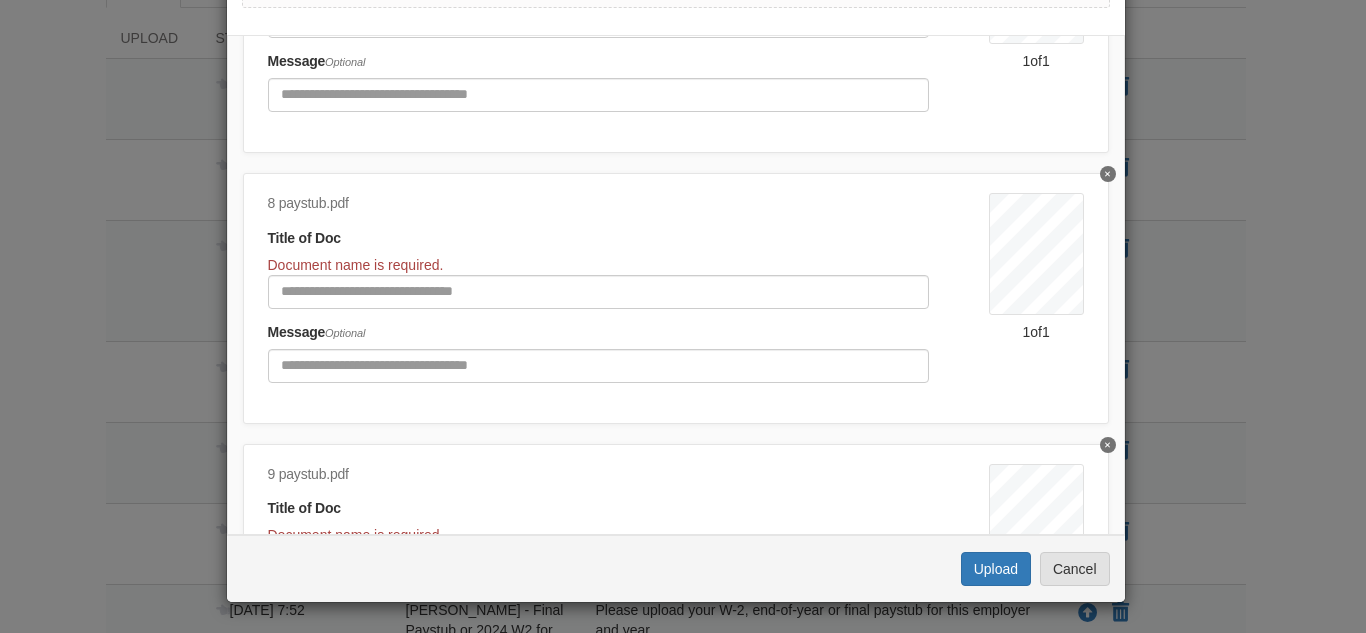scroll, scrollTop: 1902, scrollLeft: 0, axis: vertical 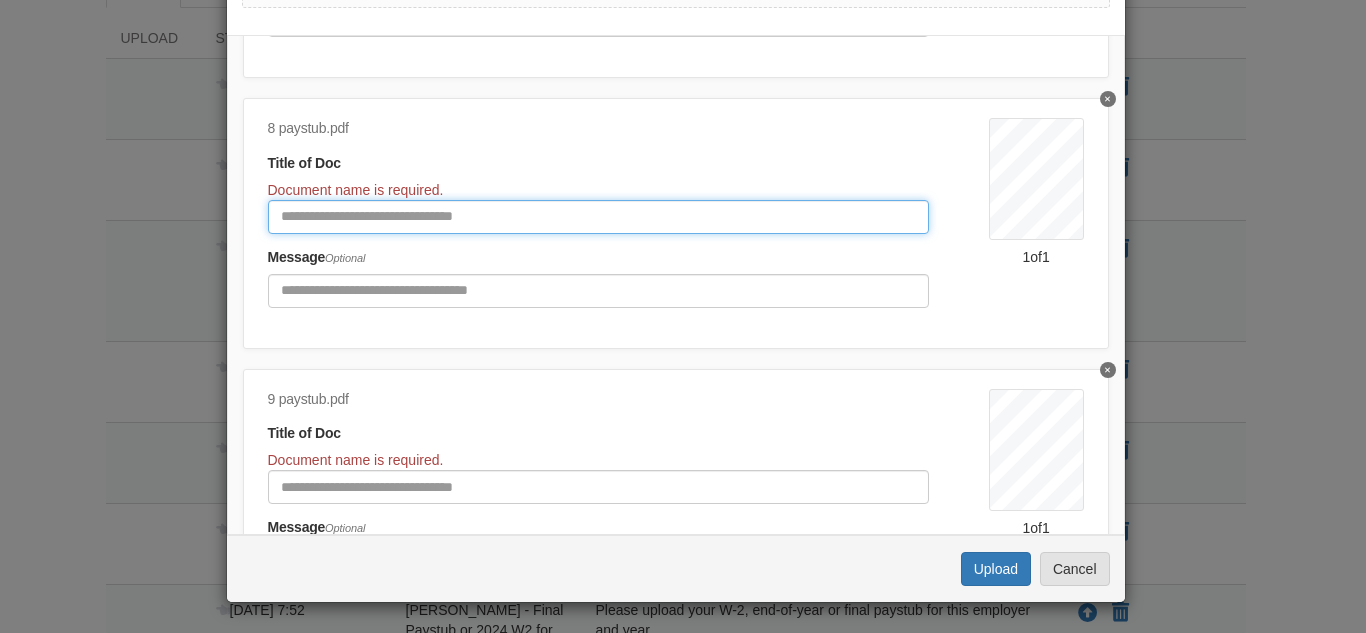 click at bounding box center (598, 217) 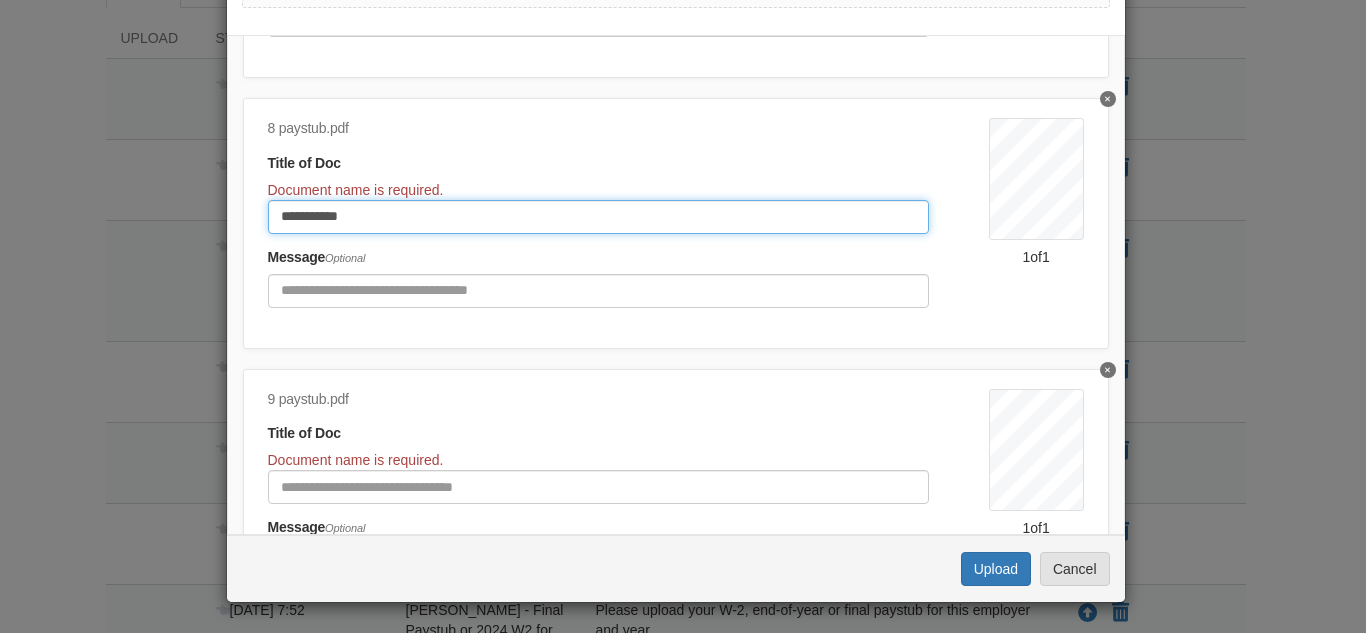 type on "**********" 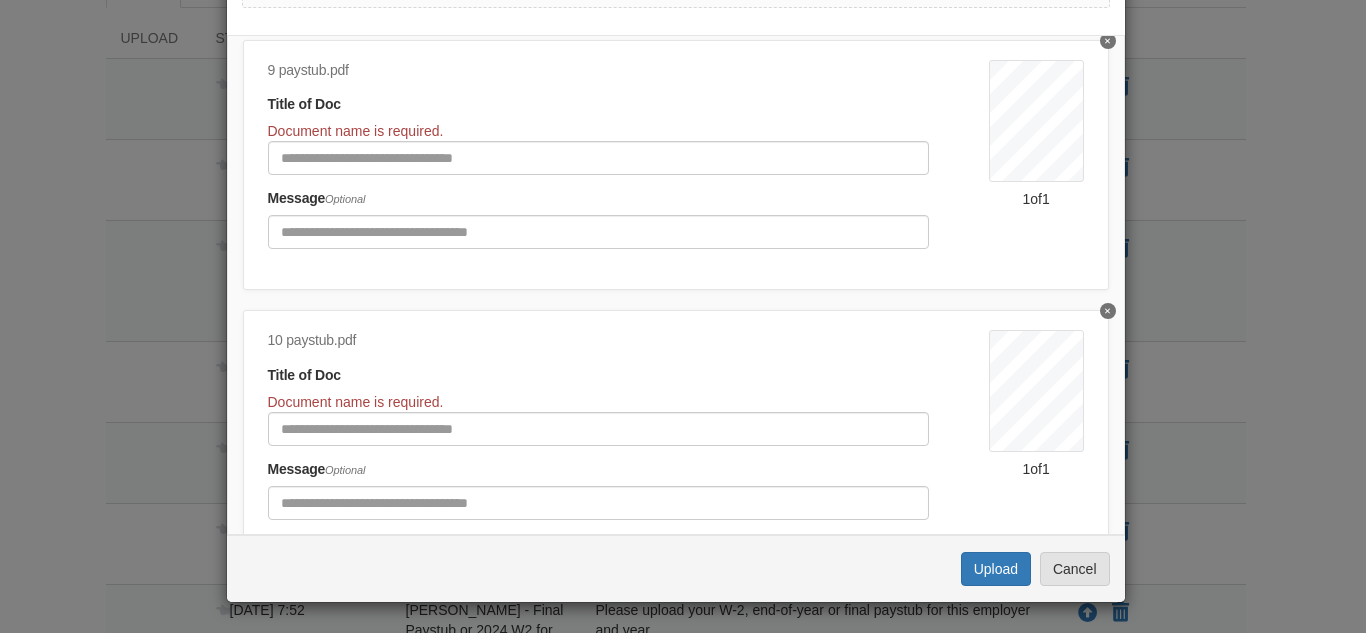 scroll, scrollTop: 2276, scrollLeft: 0, axis: vertical 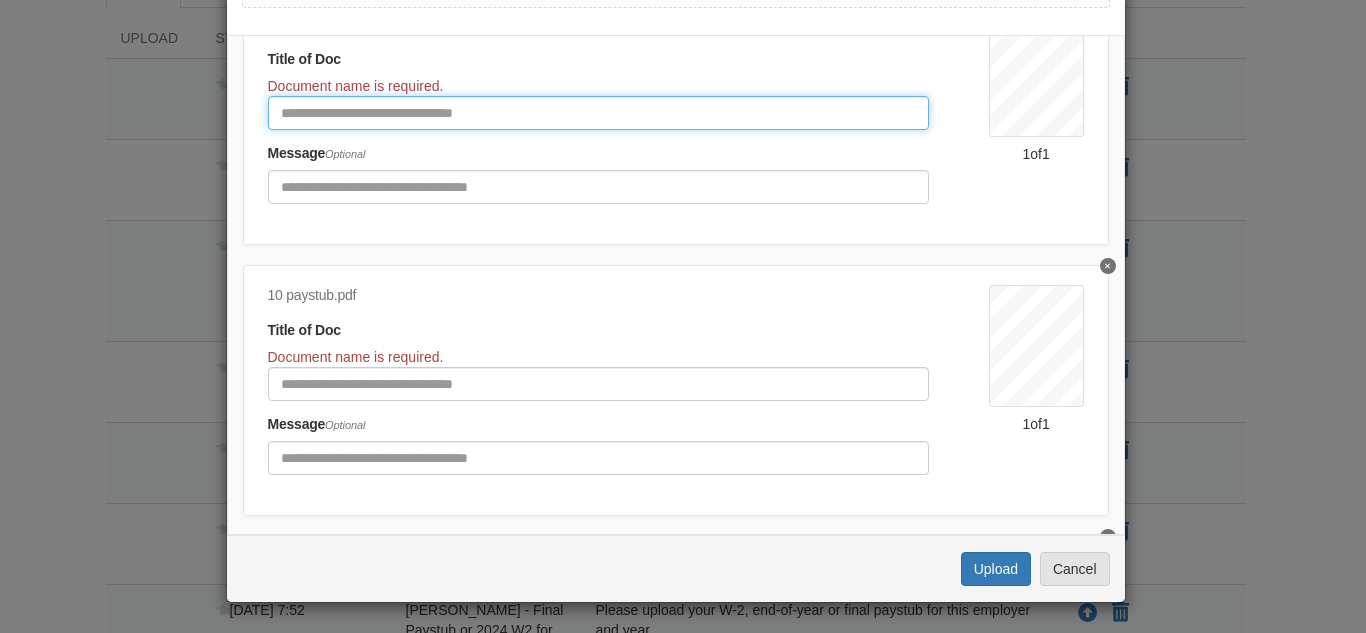 click at bounding box center [598, 113] 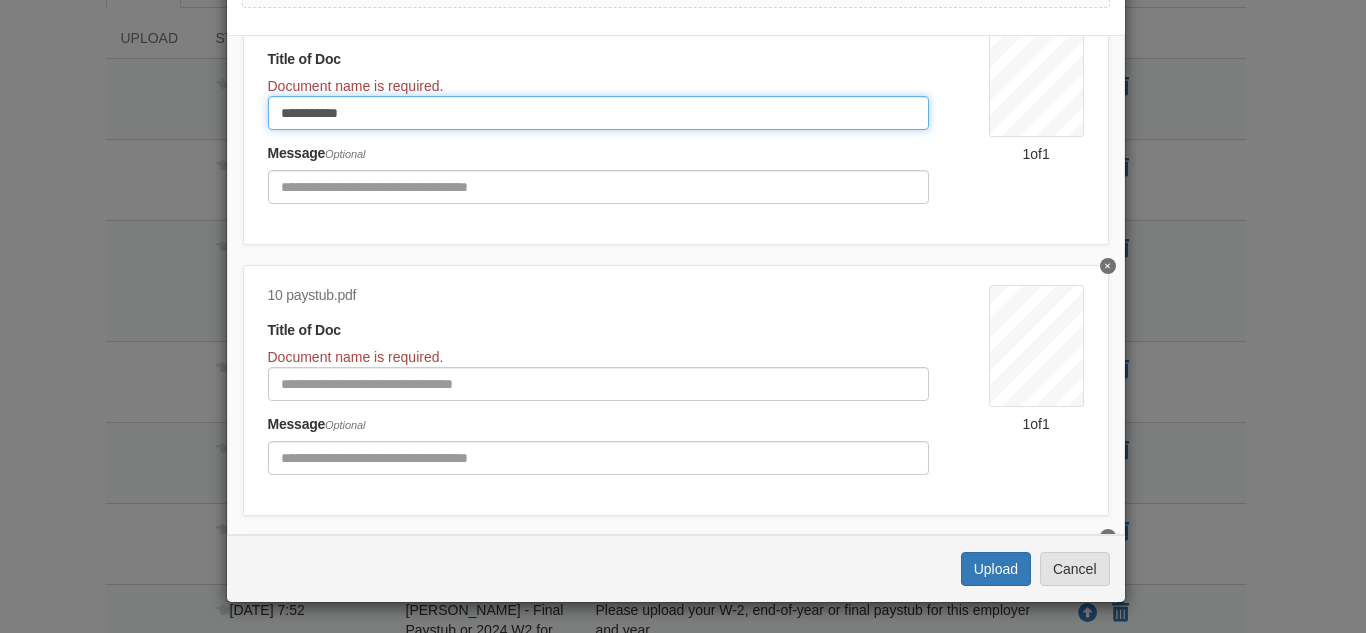 type on "**********" 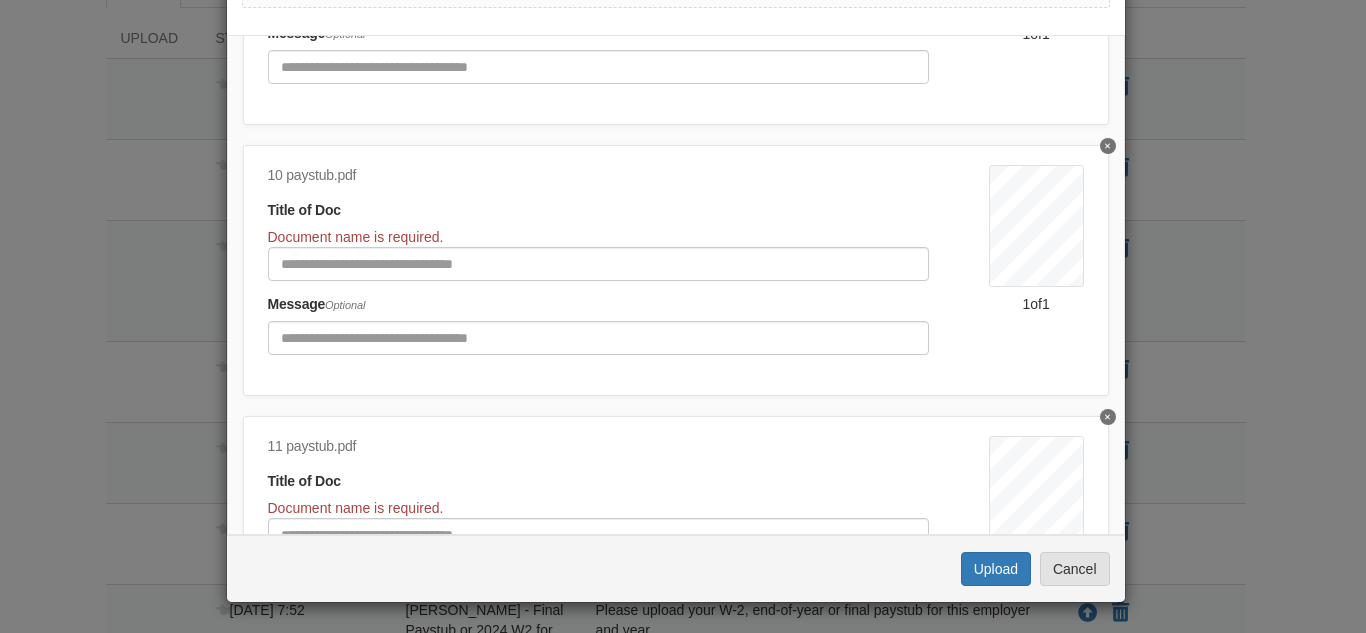 scroll, scrollTop: 2411, scrollLeft: 0, axis: vertical 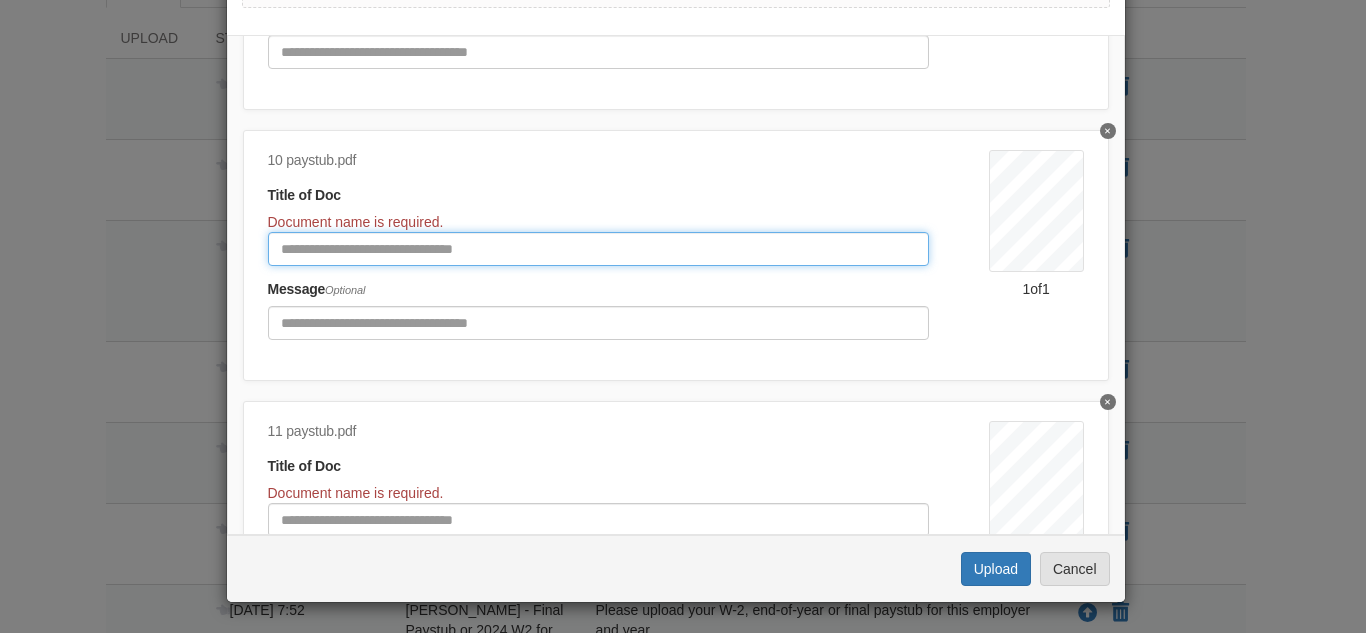 click at bounding box center (598, 249) 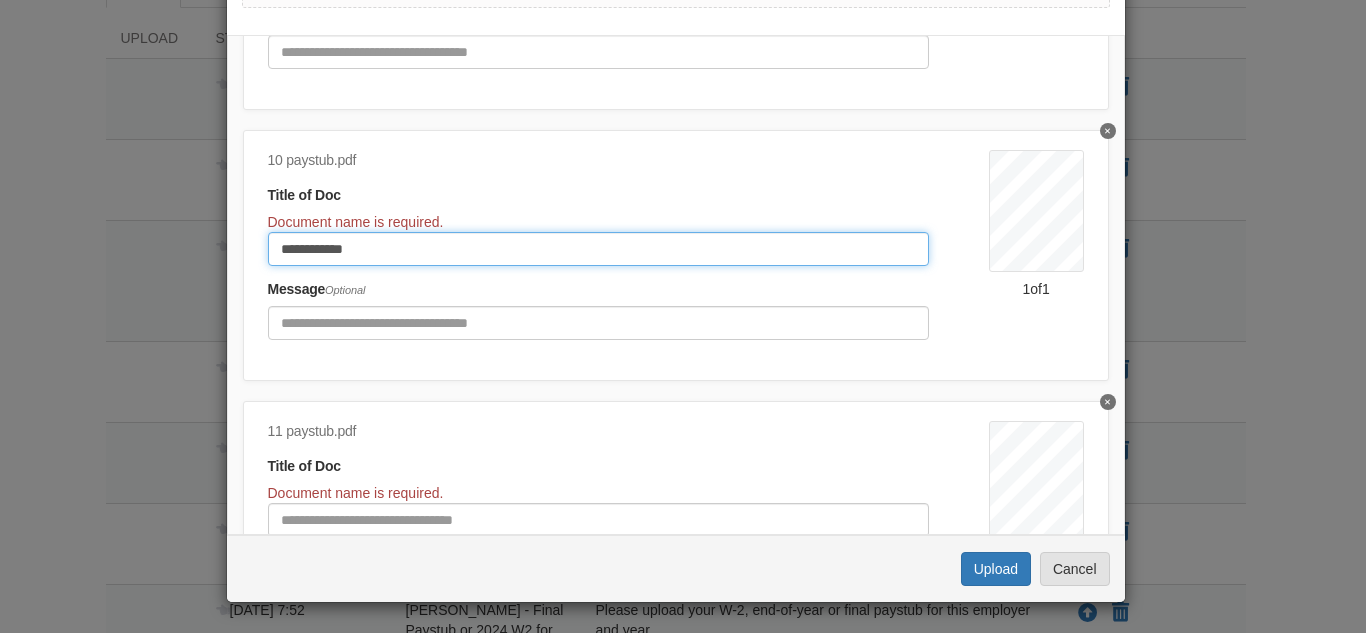 type on "**********" 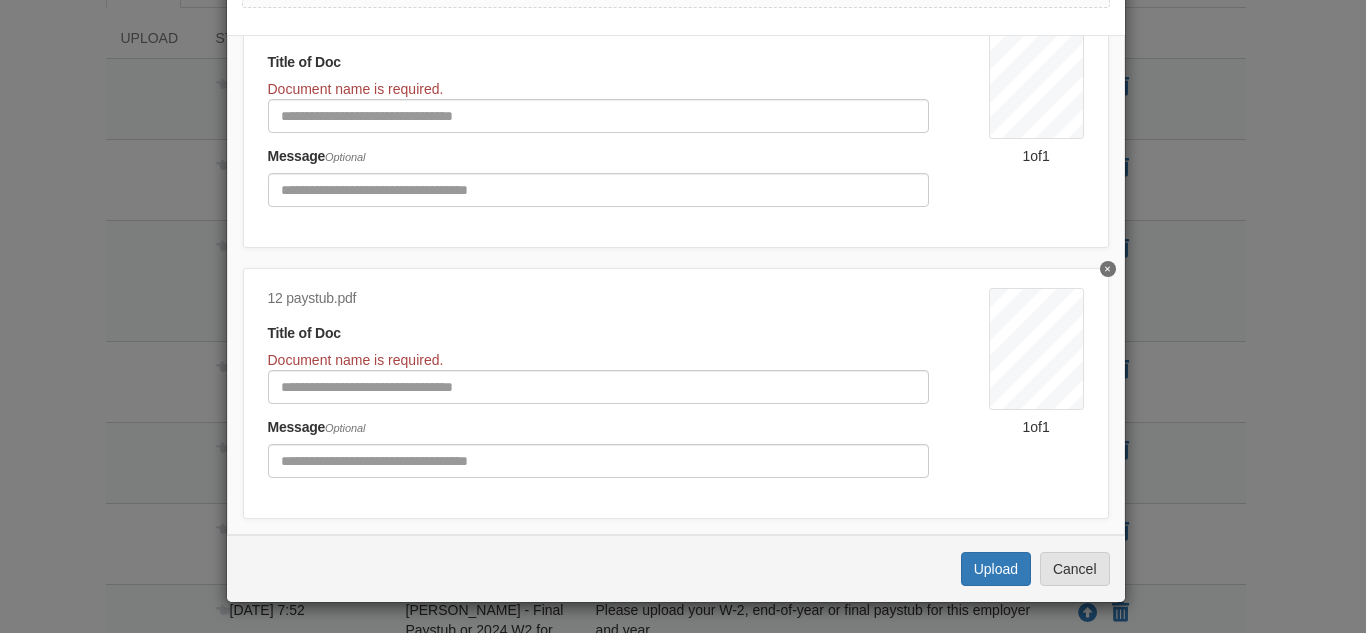 scroll, scrollTop: 2845, scrollLeft: 0, axis: vertical 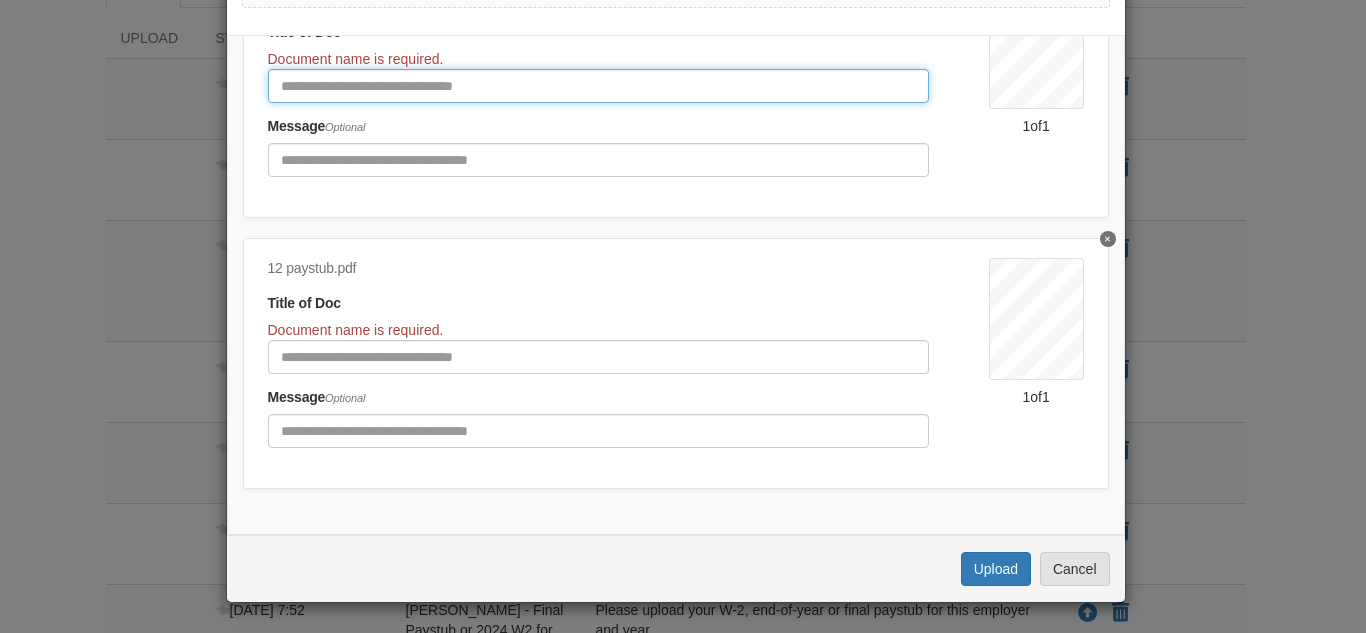 click at bounding box center [598, 86] 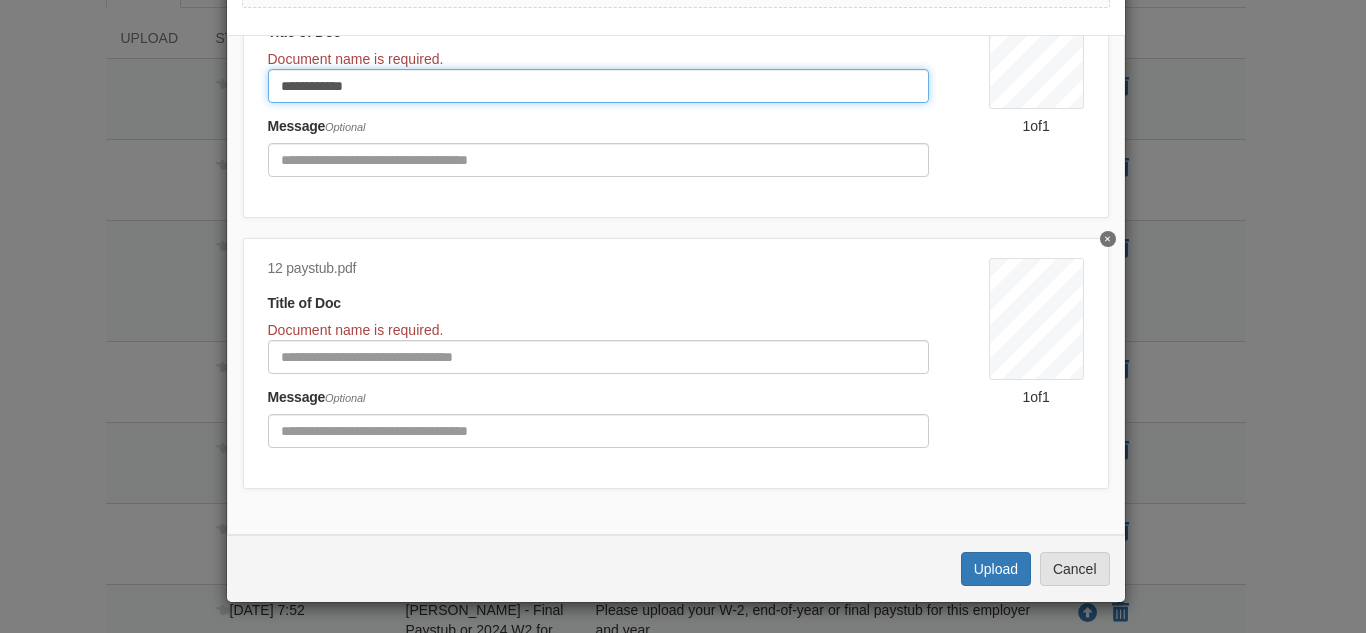 type on "**********" 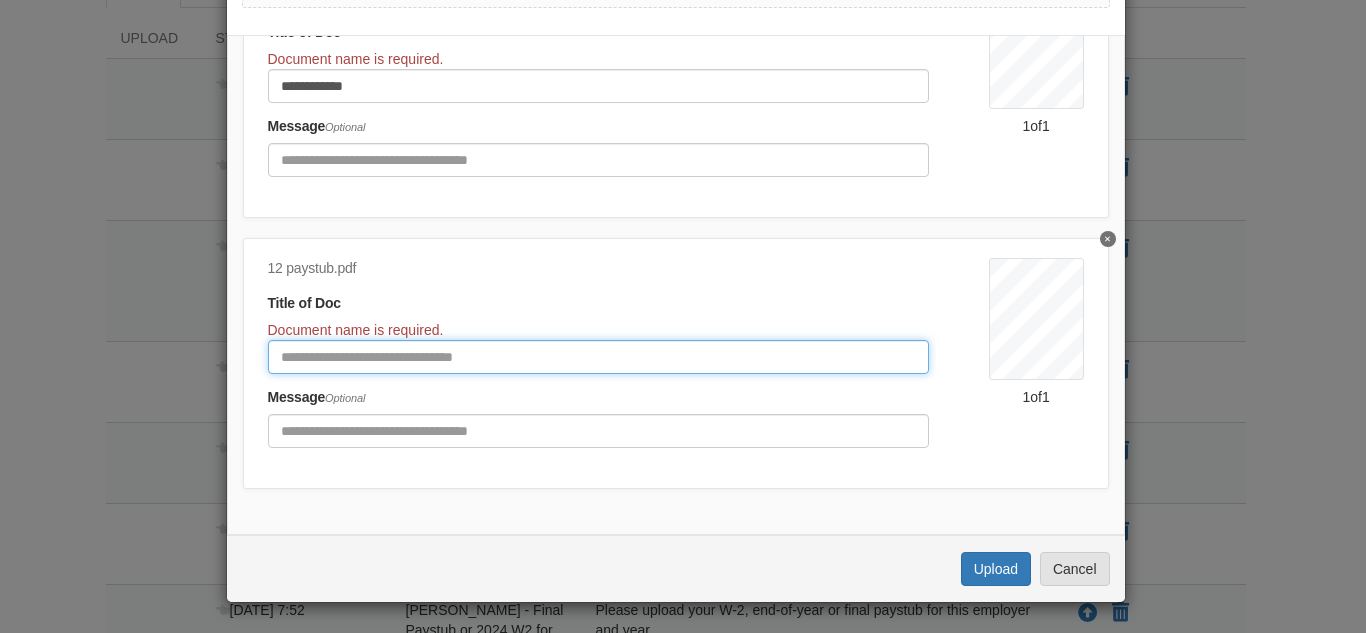 click at bounding box center (598, 357) 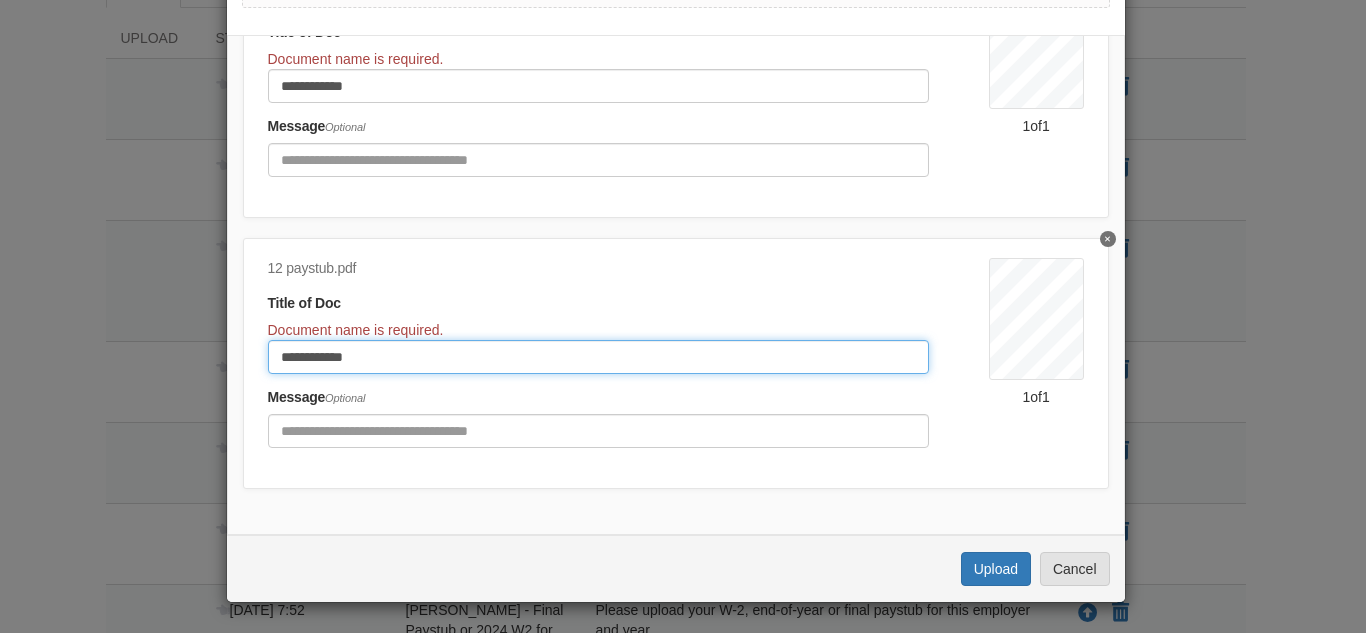 type on "**********" 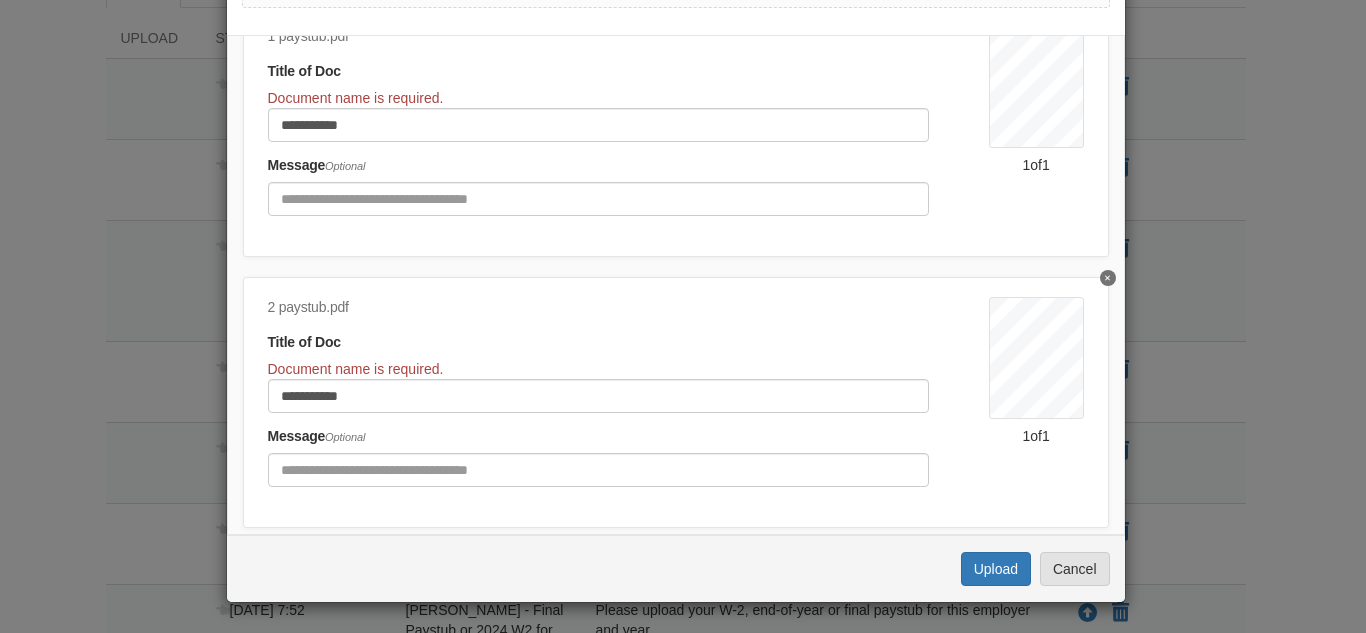 scroll, scrollTop: 0, scrollLeft: 0, axis: both 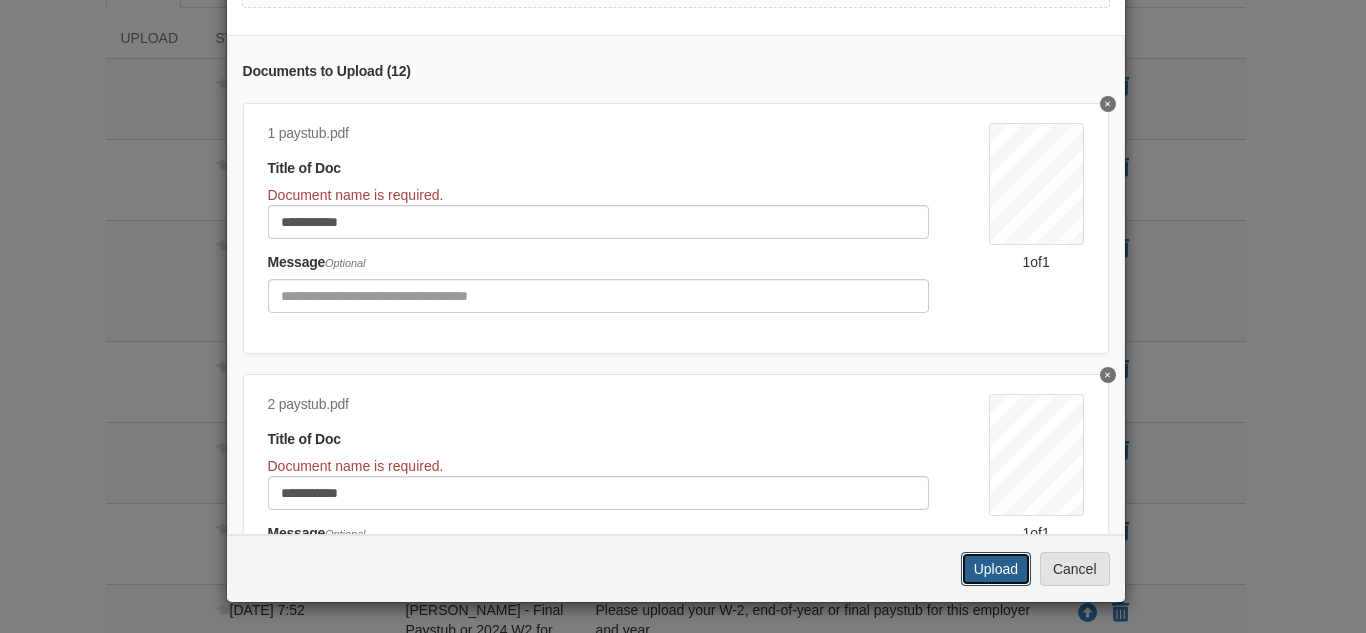 click on "Upload" at bounding box center (996, 569) 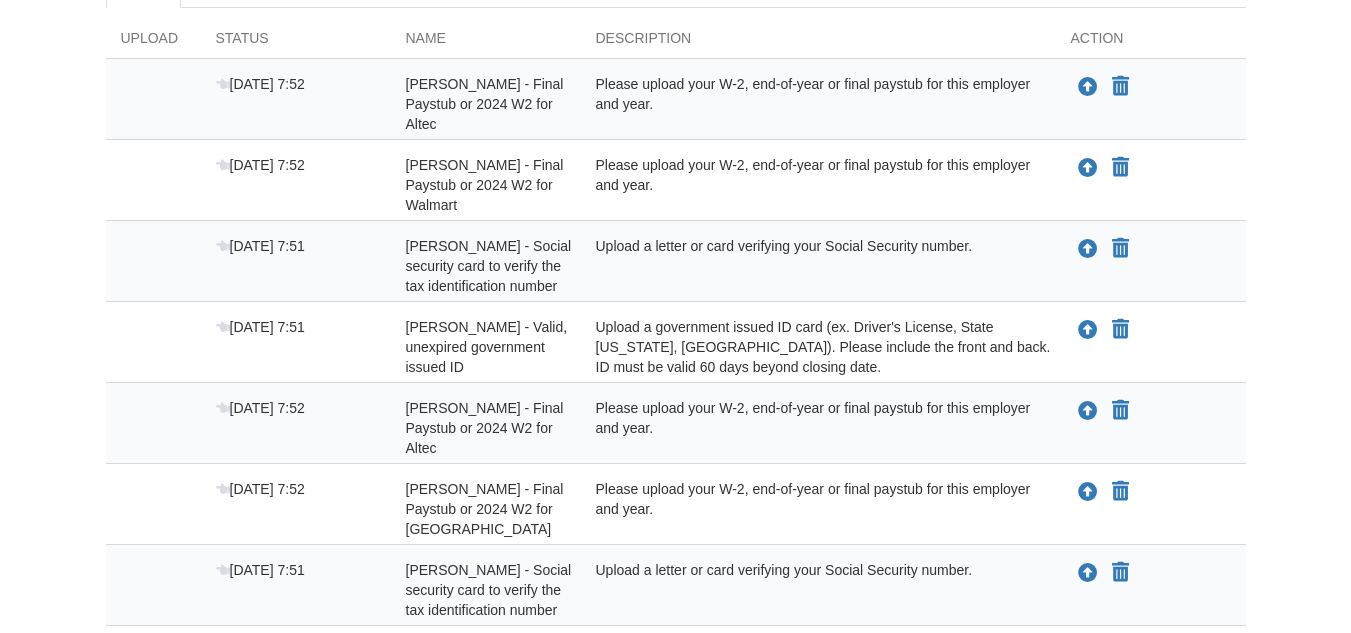 scroll, scrollTop: 382, scrollLeft: 0, axis: vertical 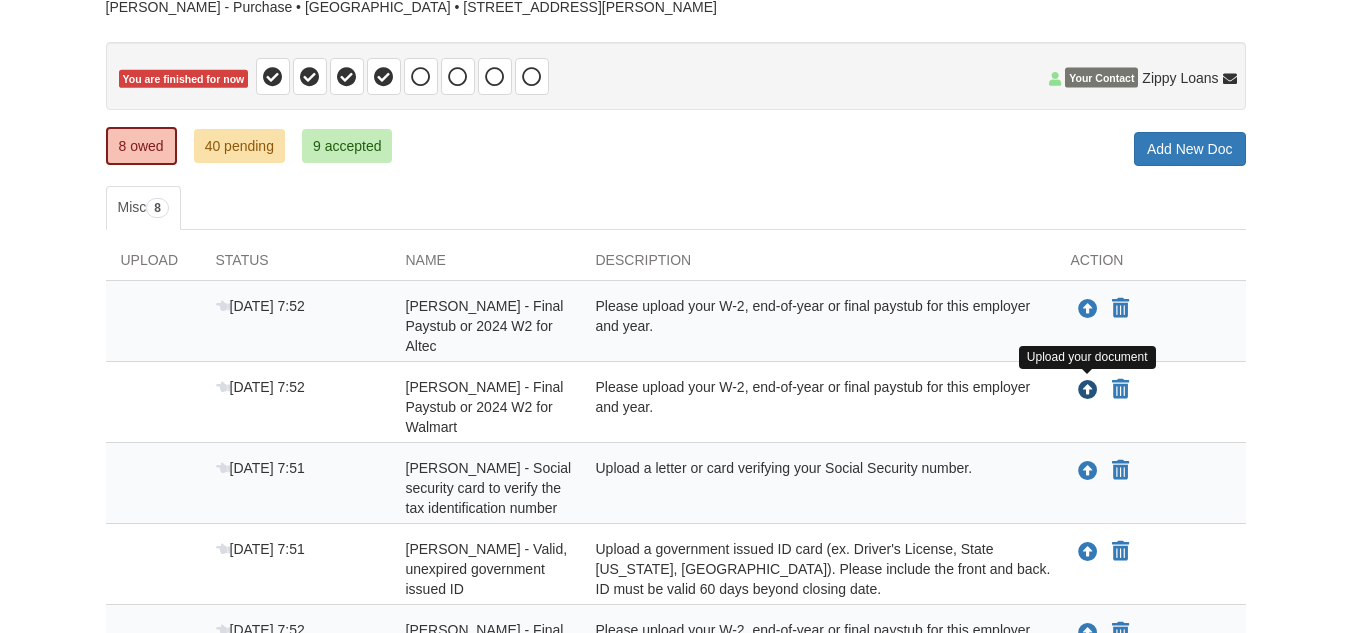 click at bounding box center (1088, 391) 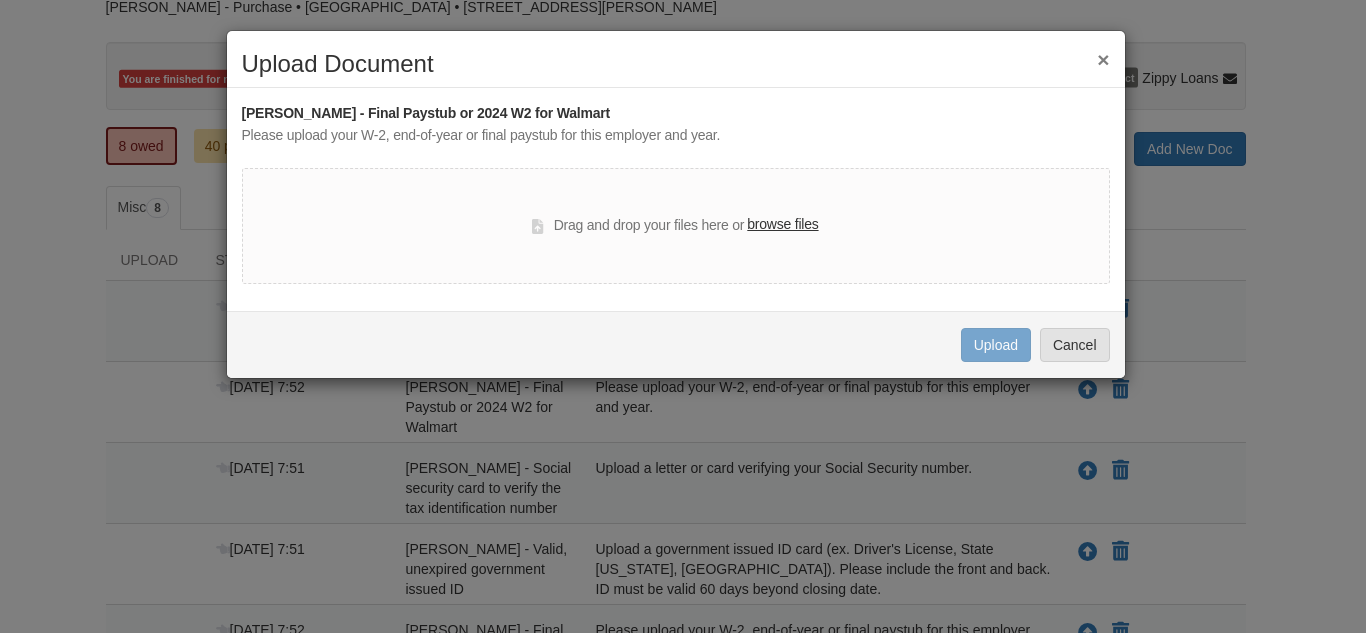 click on "browse files" at bounding box center (782, 225) 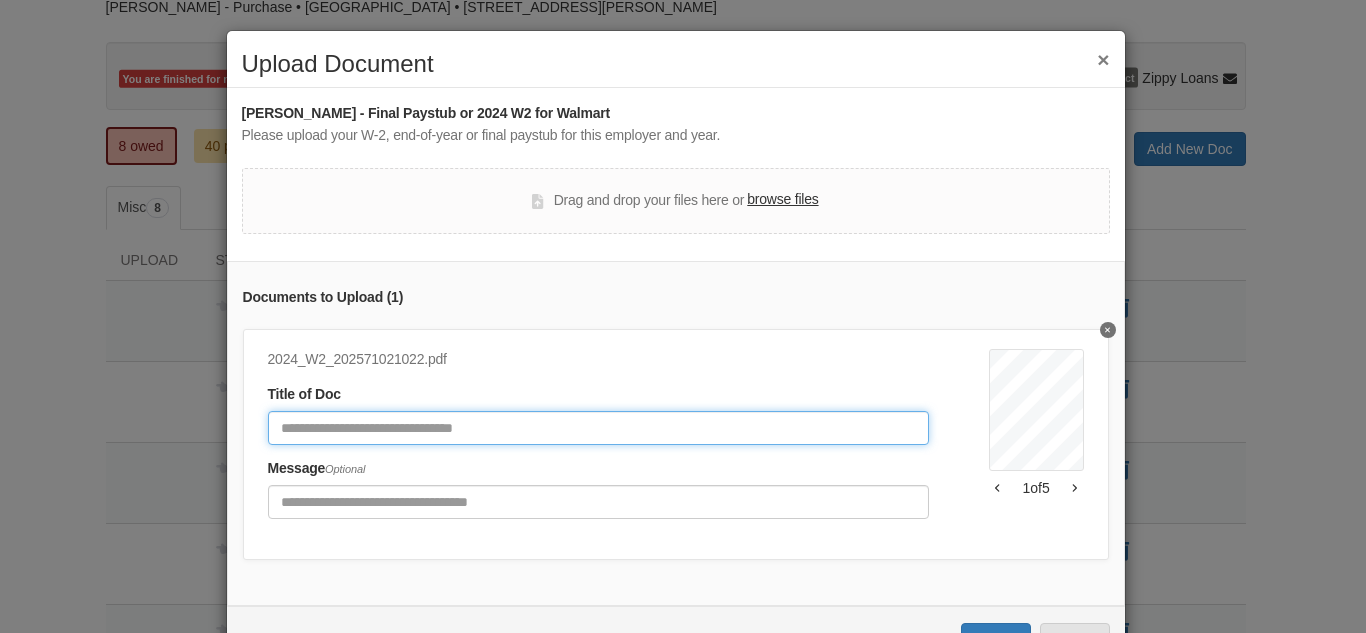click 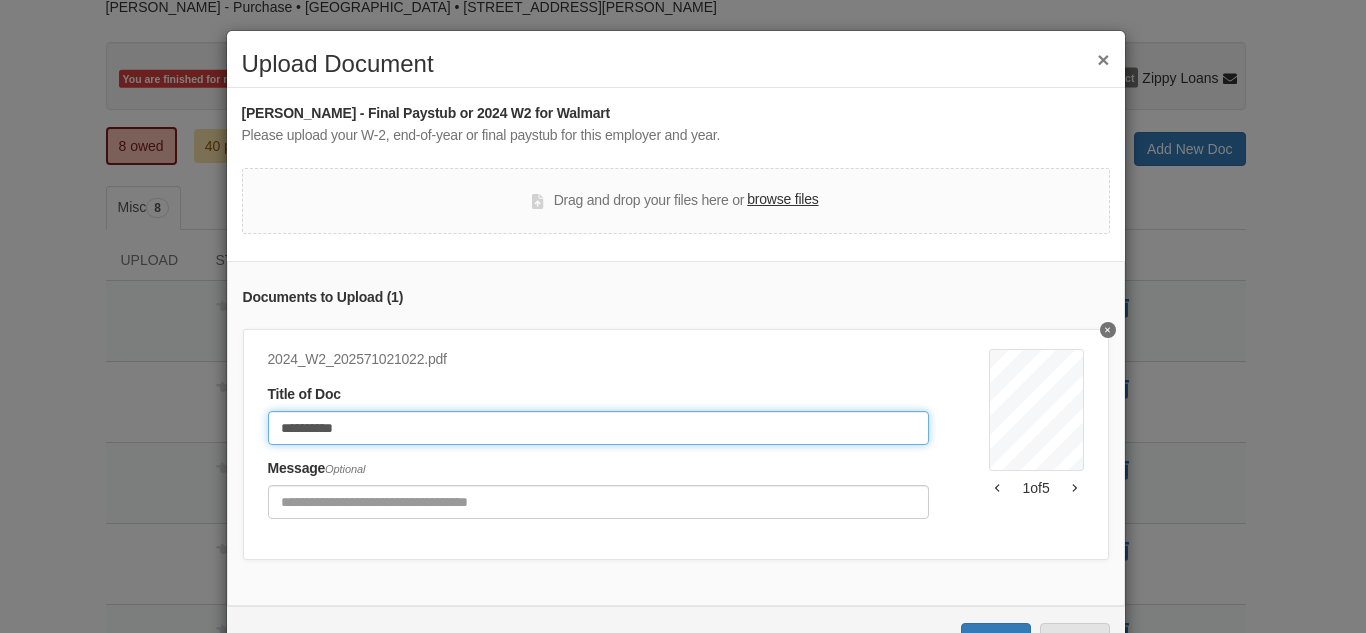 type on "**********" 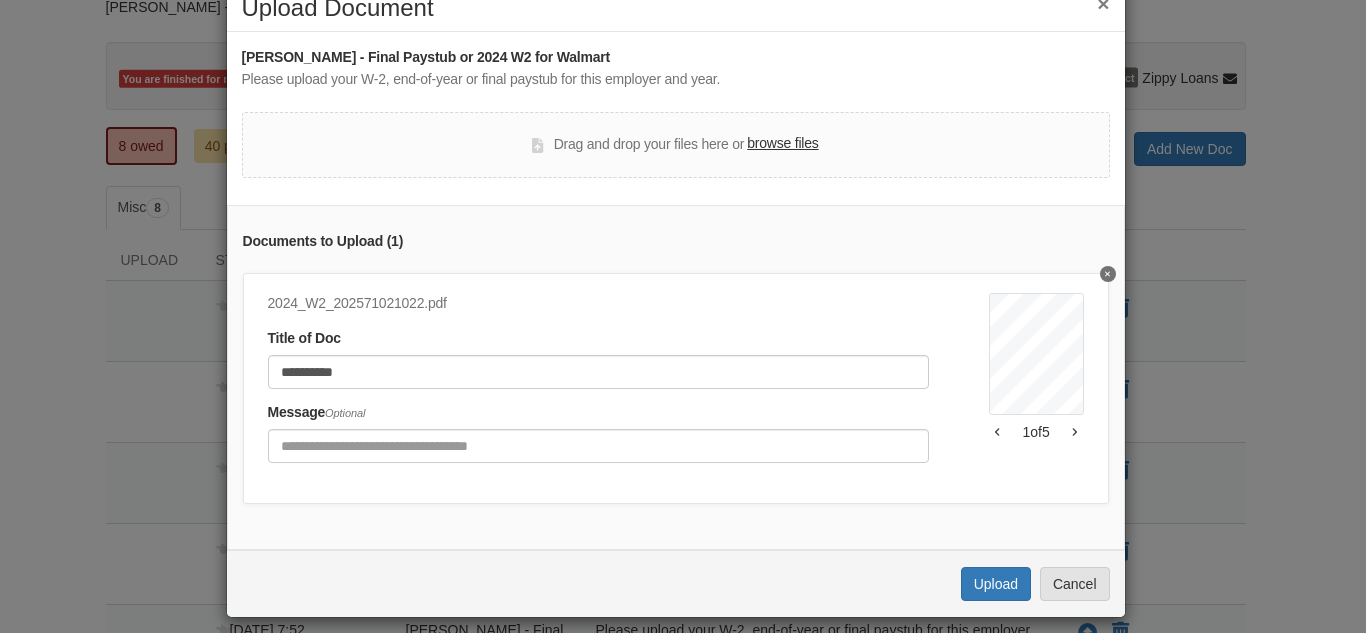 scroll, scrollTop: 86, scrollLeft: 0, axis: vertical 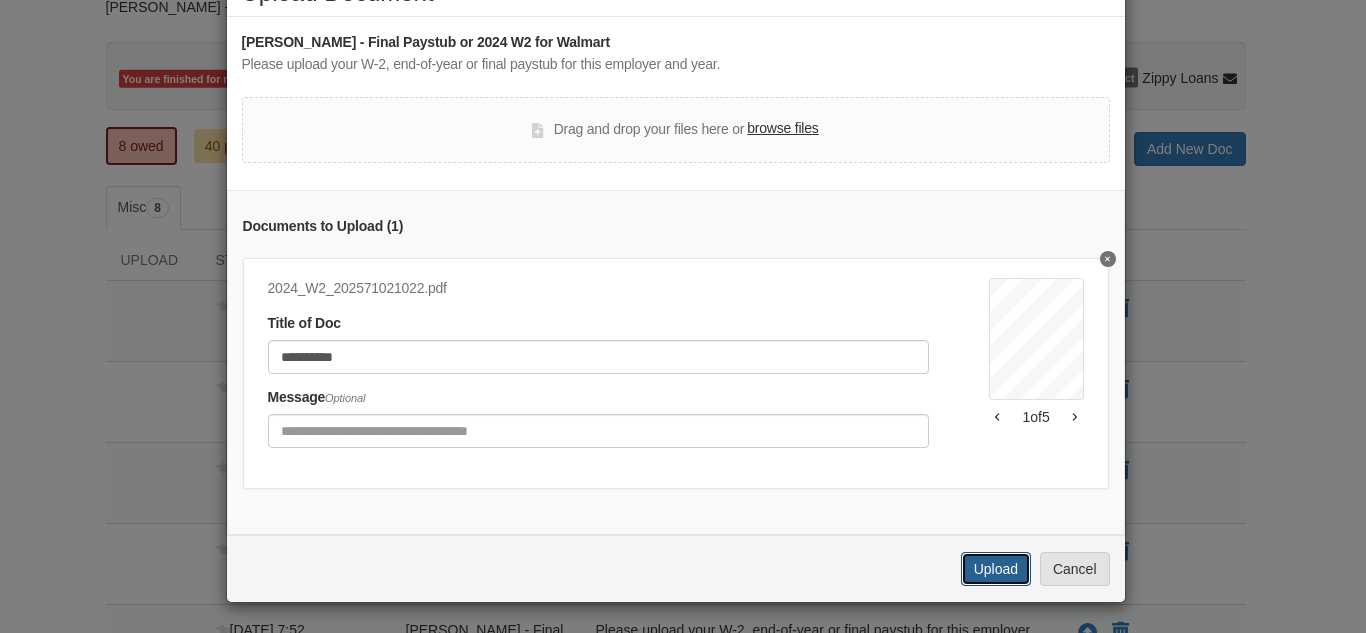 click on "Upload" at bounding box center (996, 569) 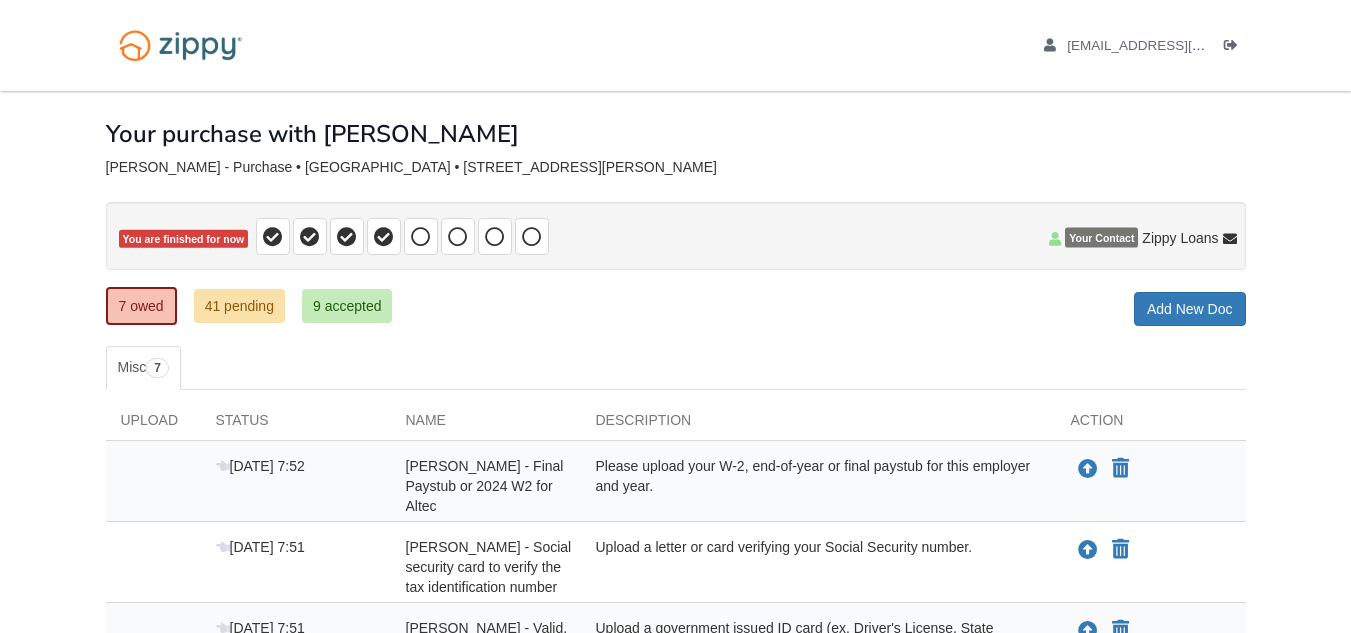 scroll, scrollTop: 160, scrollLeft: 0, axis: vertical 